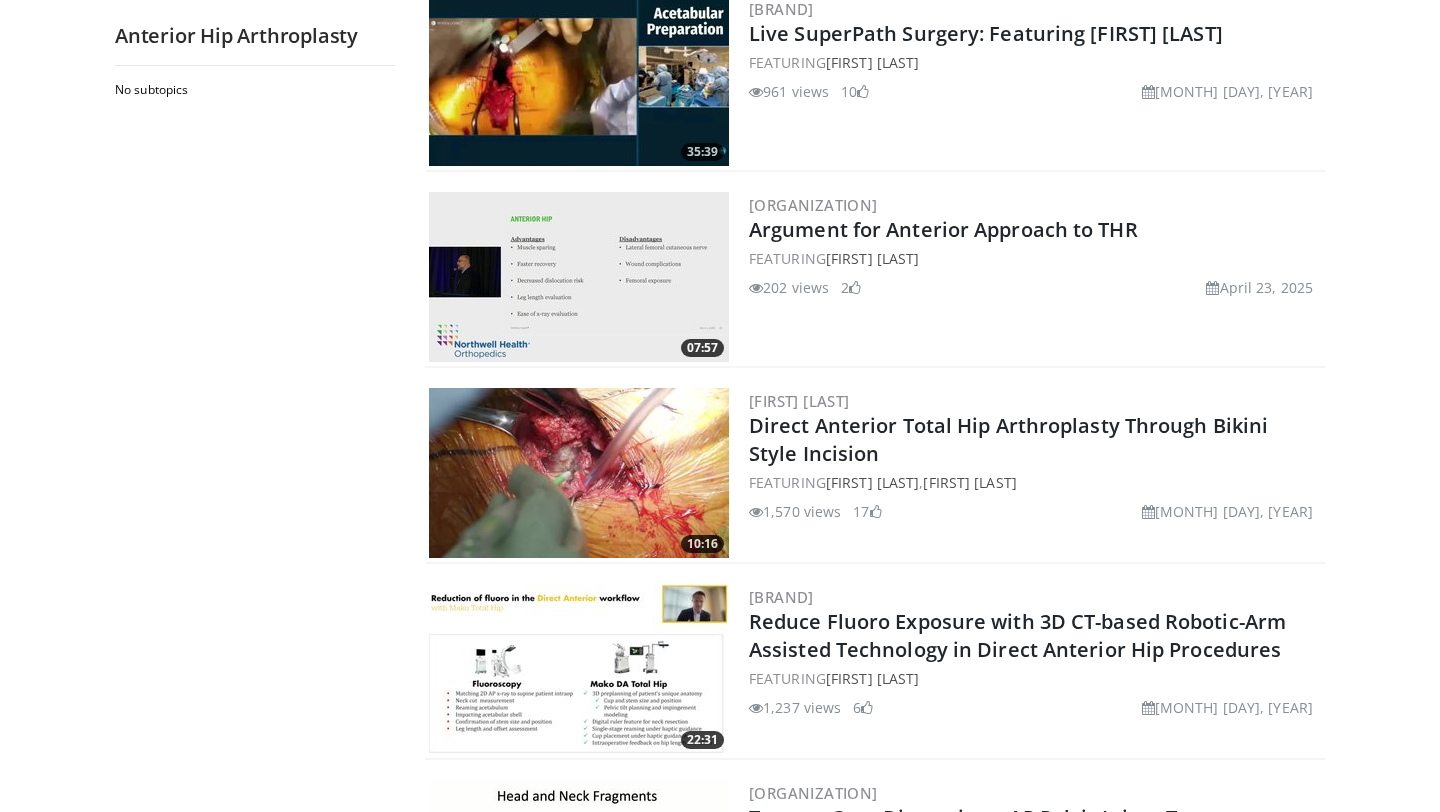 scroll, scrollTop: 429, scrollLeft: 0, axis: vertical 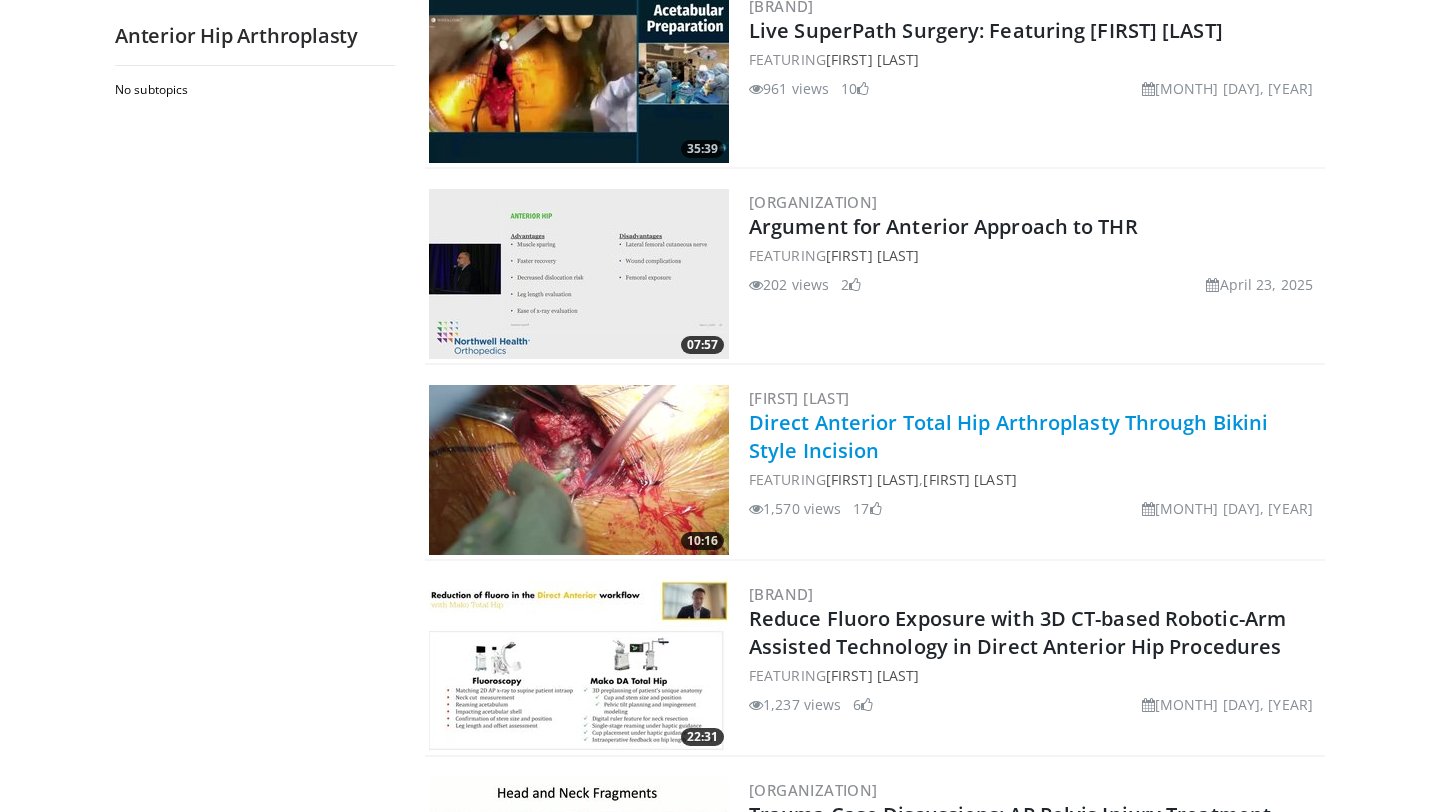 click on "Direct Anterior Total Hip Arthroplasty Through Bikini Style Incision" at bounding box center (1008, 436) 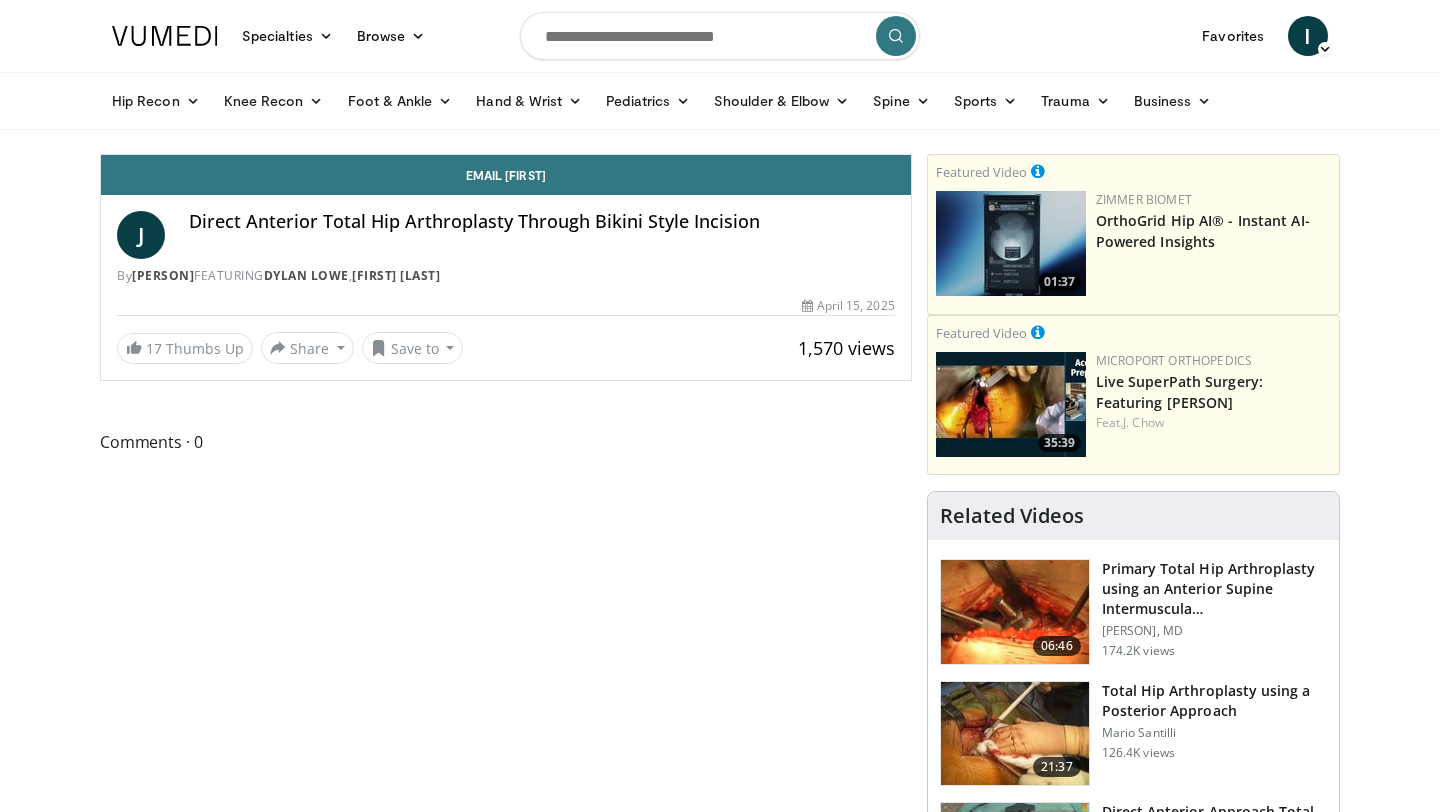 scroll, scrollTop: 0, scrollLeft: 0, axis: both 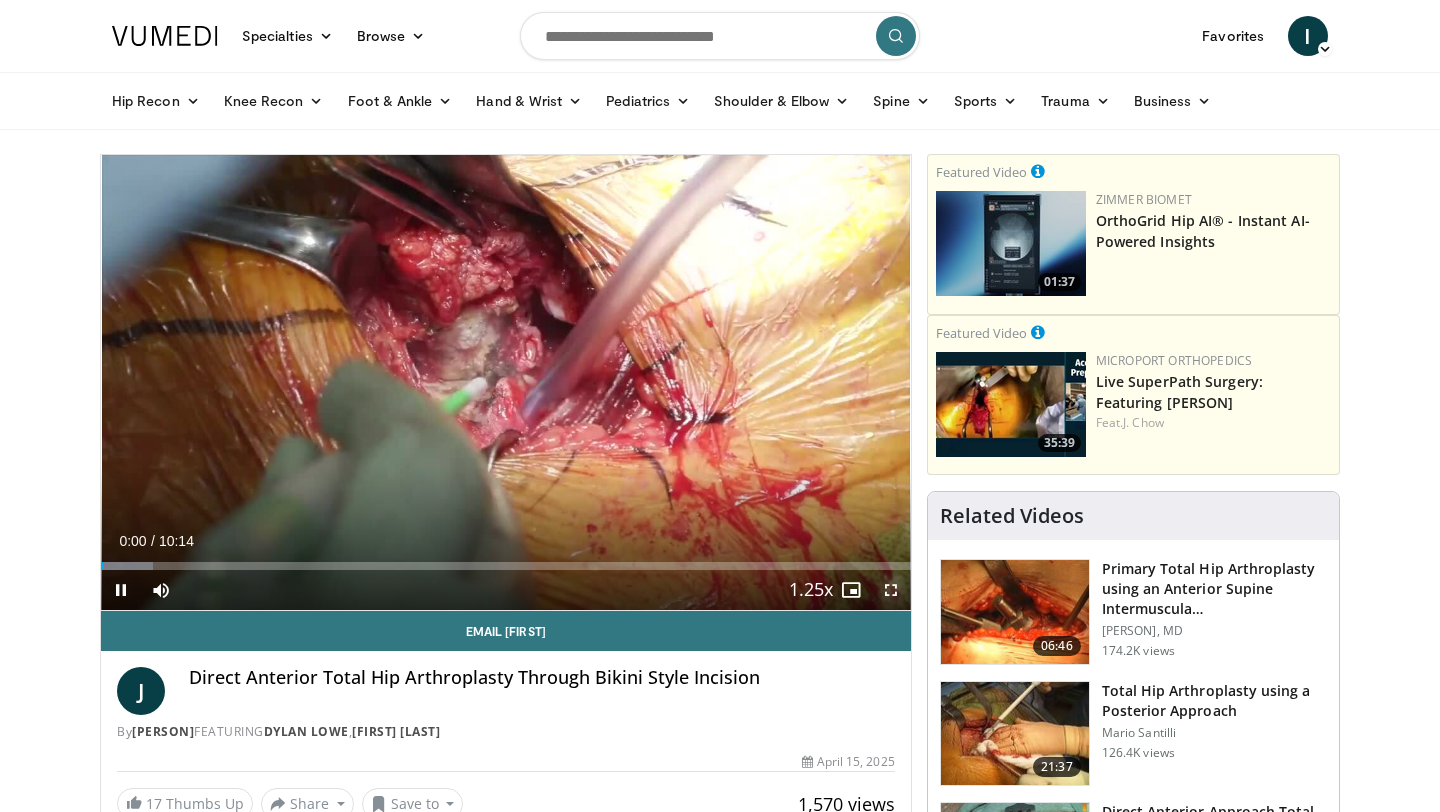 click at bounding box center (891, 590) 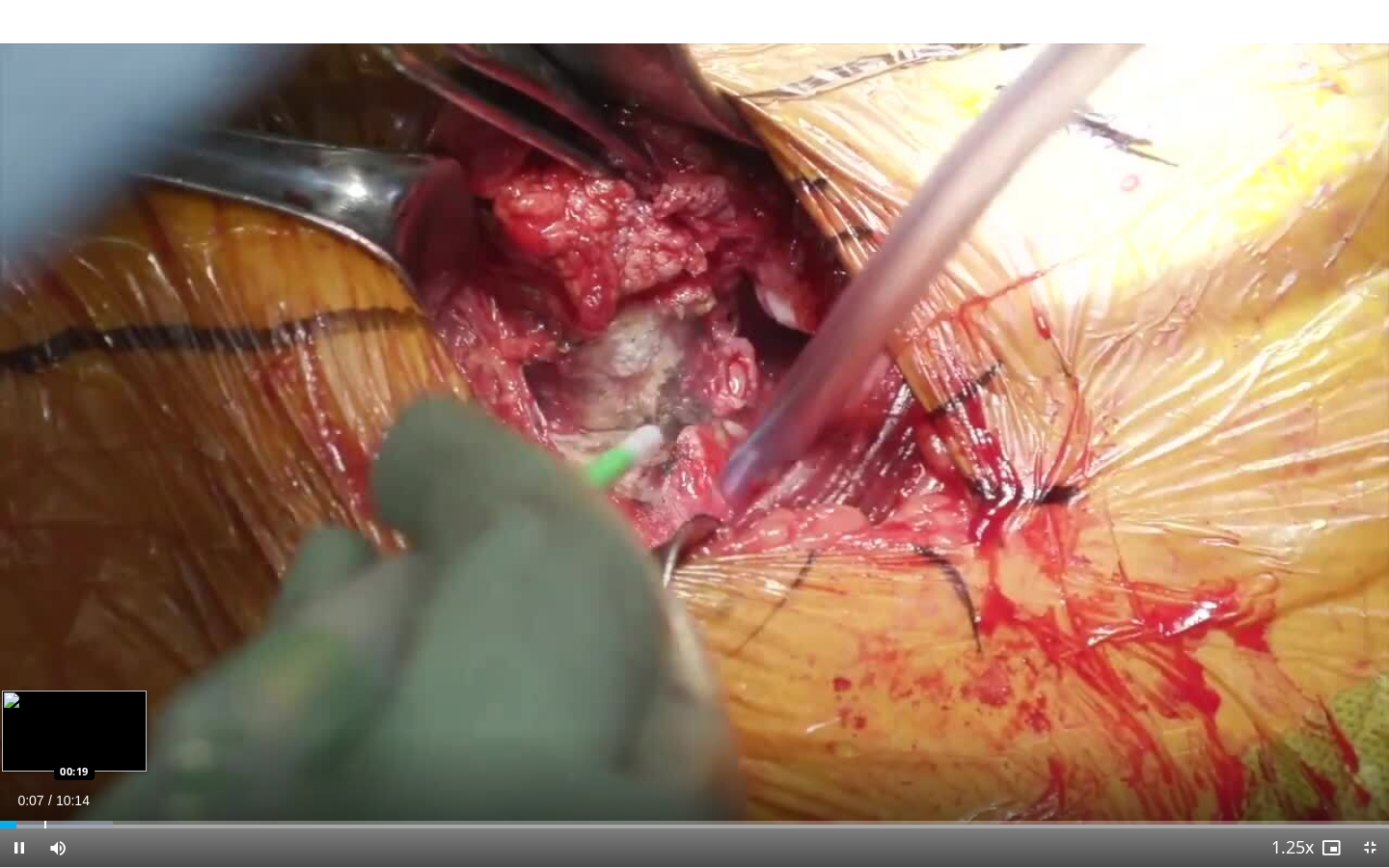 click at bounding box center [45, 825] 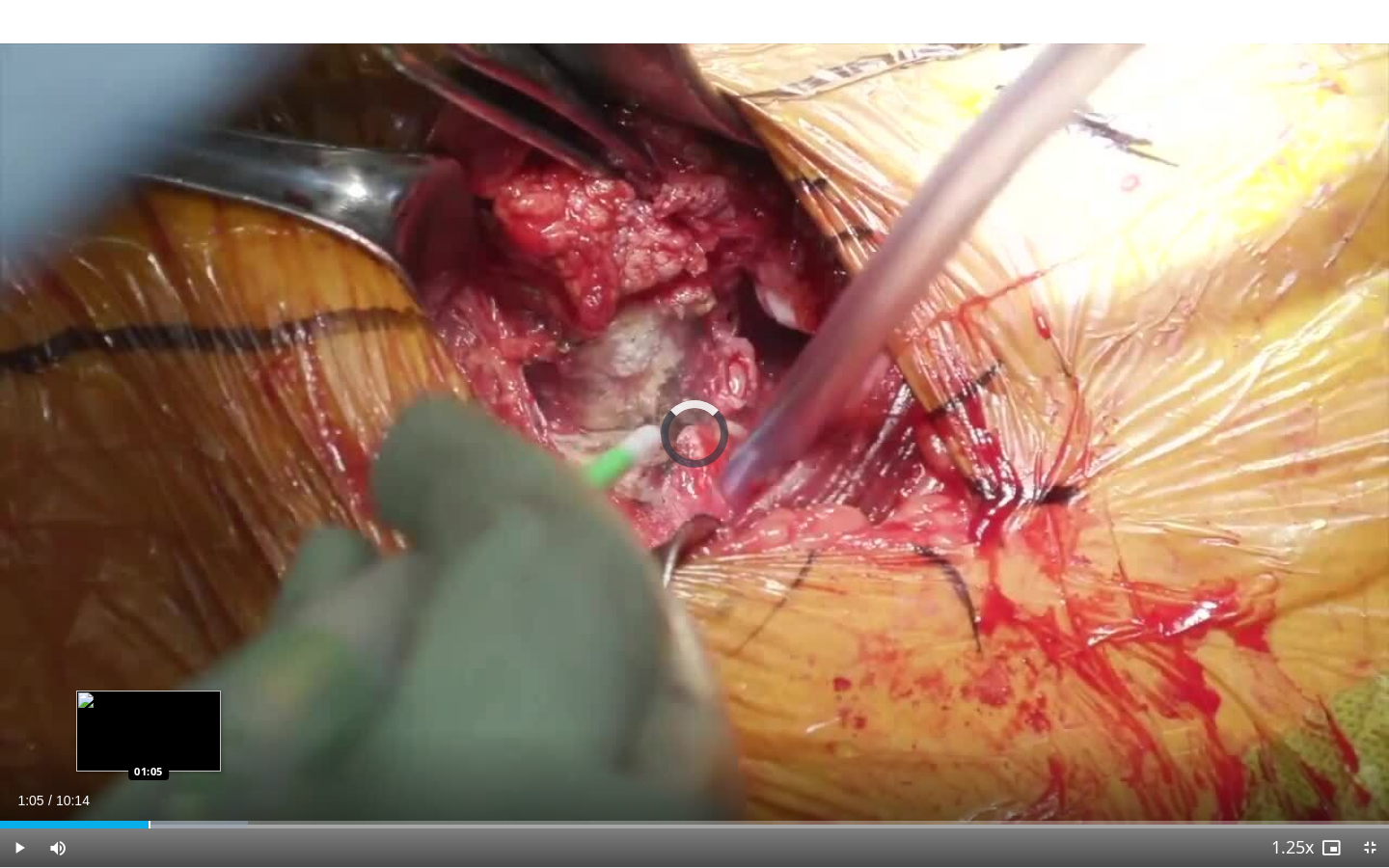click at bounding box center (150, 825) 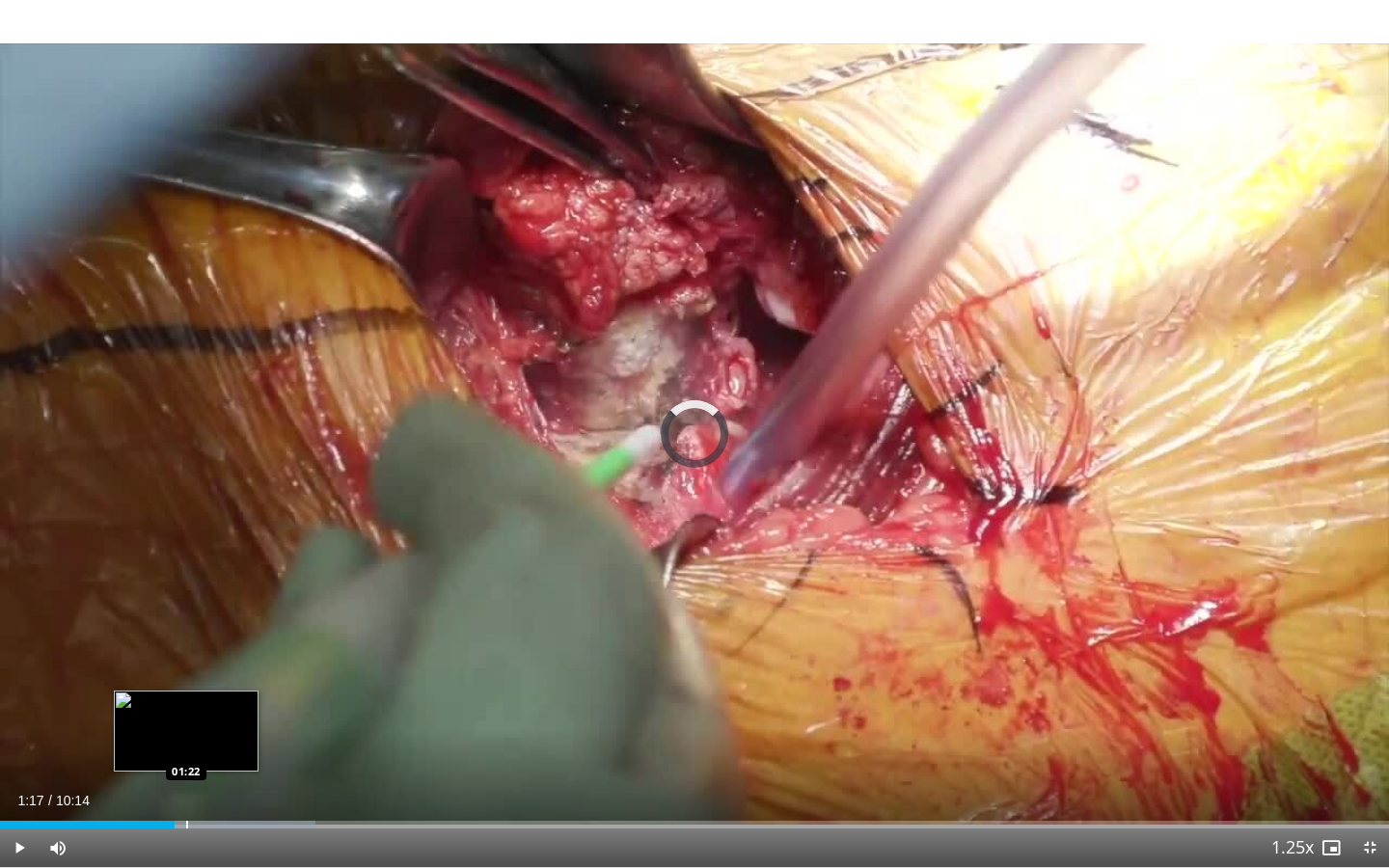 click on "Loaded :  22.72% 01:22 01:22" at bounding box center [694, 819] 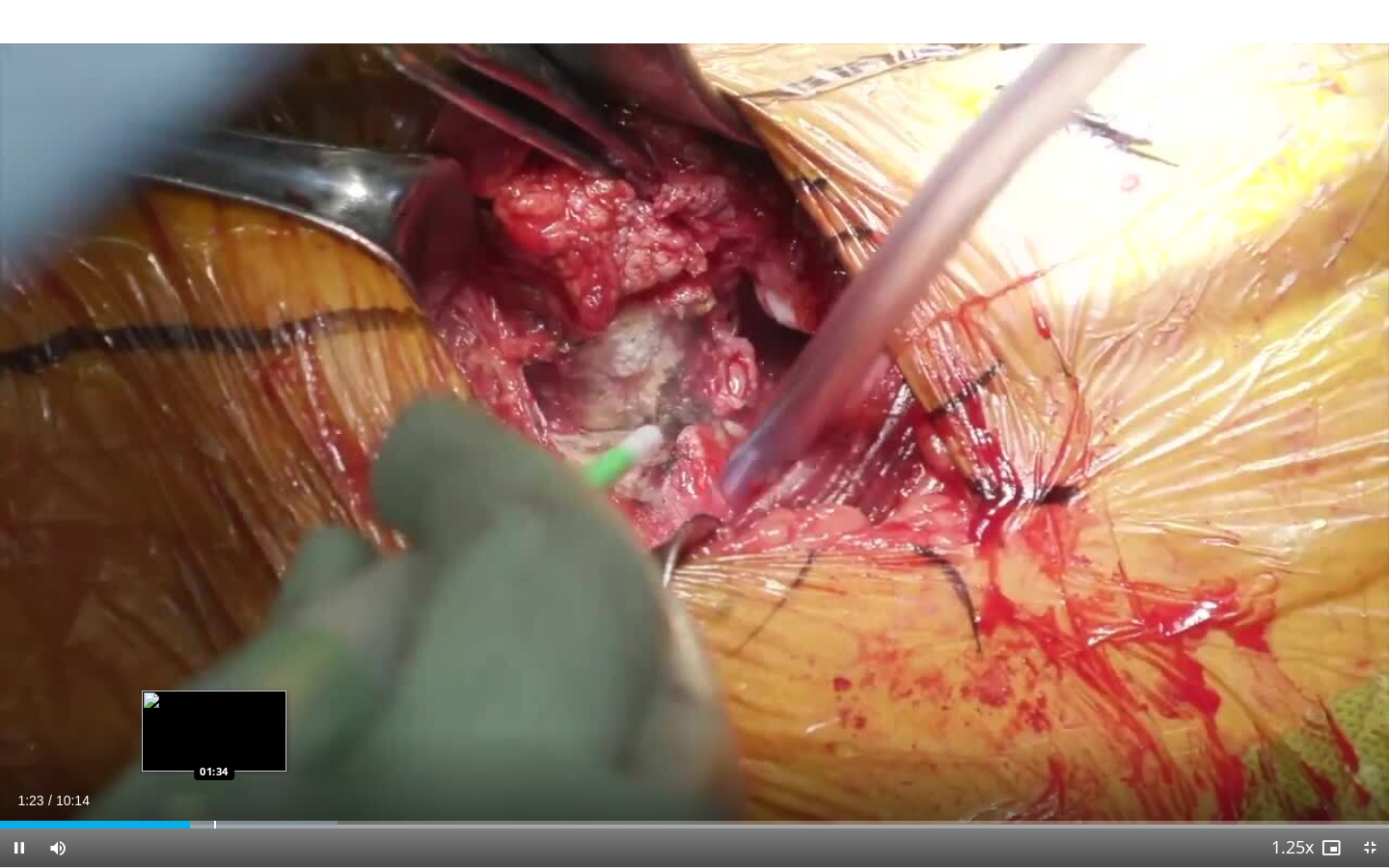 click at bounding box center (215, 825) 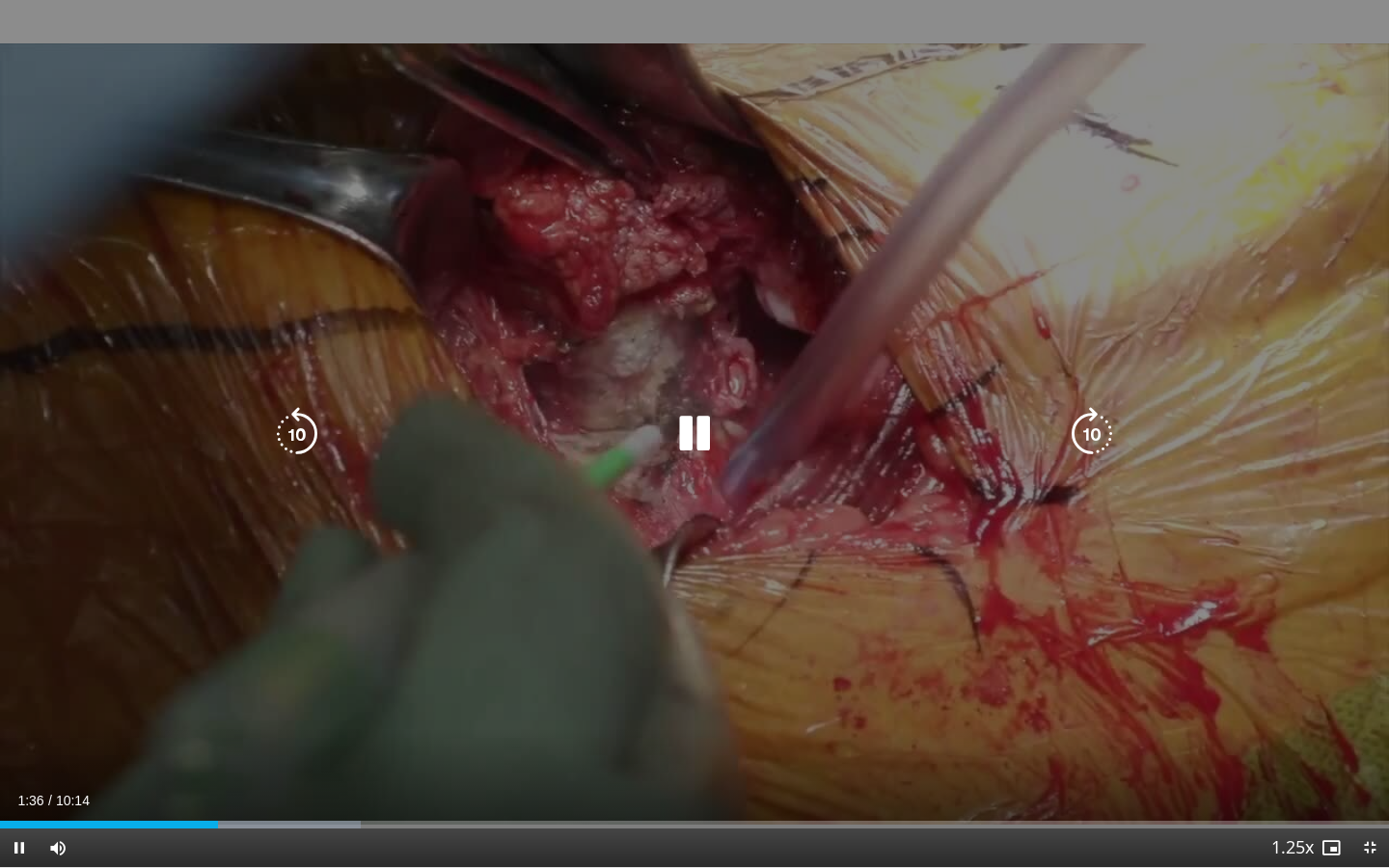 click on "10 seconds
Tap to unmute" at bounding box center (694, 433) 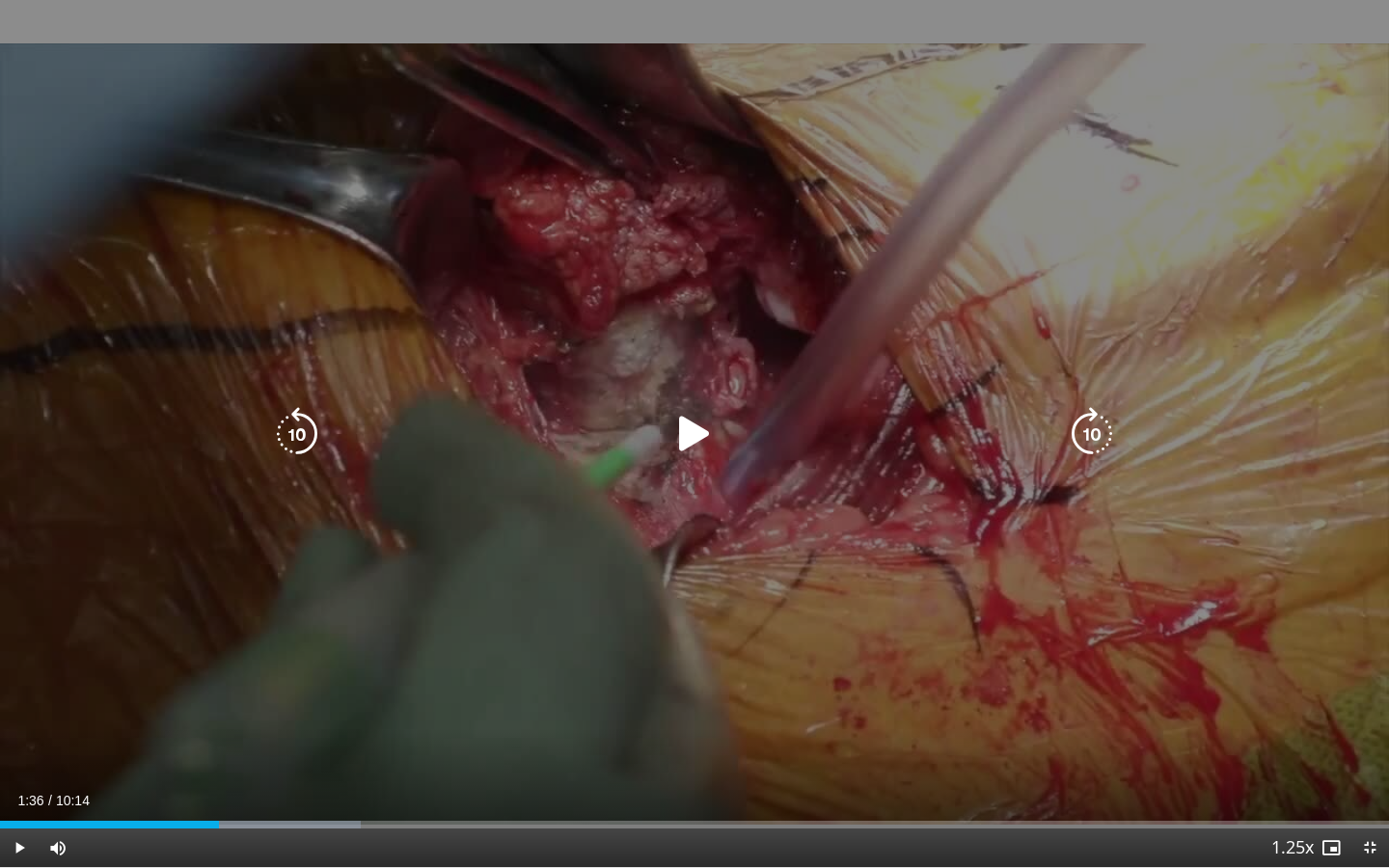 click on "10 seconds
Tap to unmute" at bounding box center (694, 433) 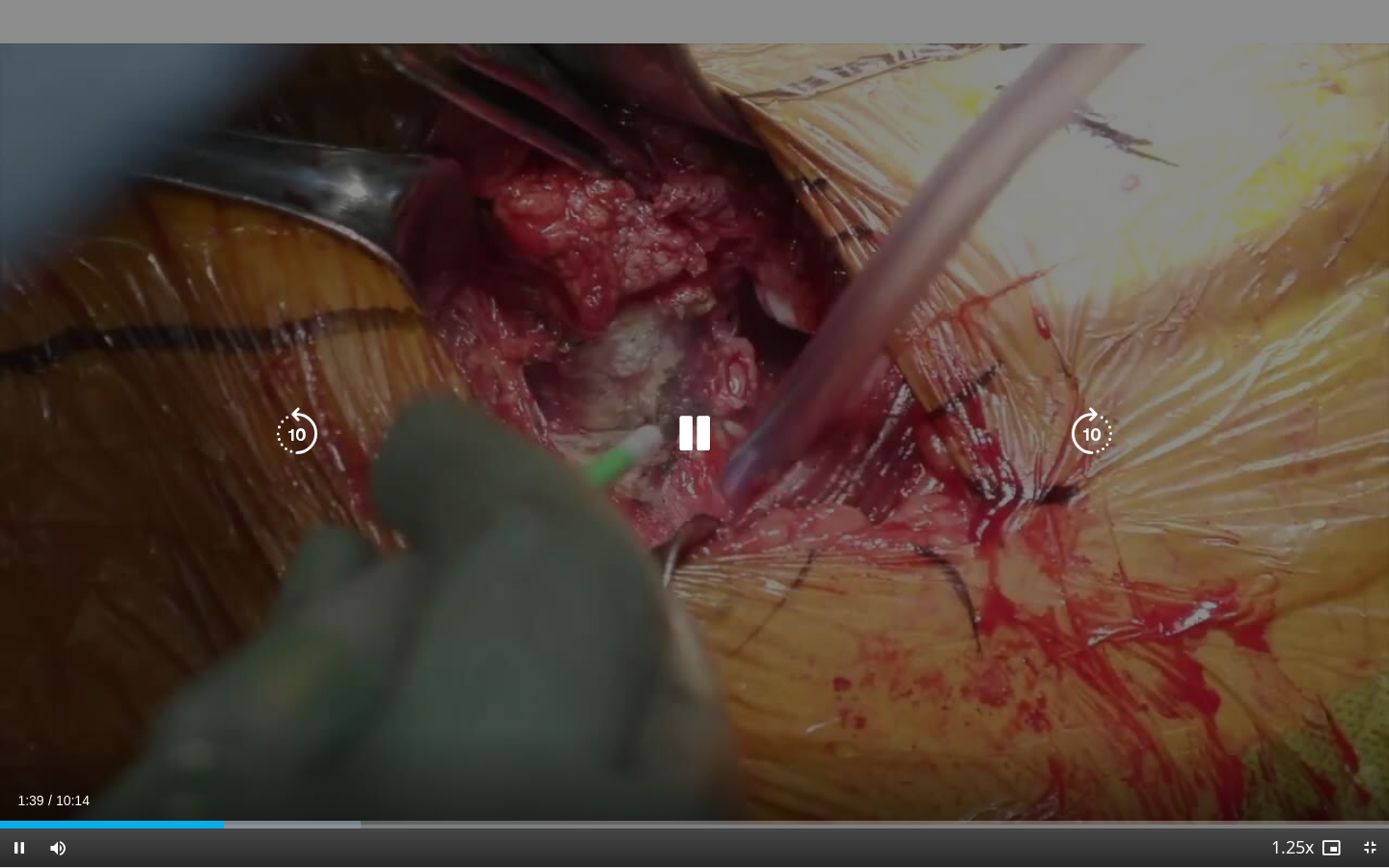 click on "10 seconds
Tap to unmute" at bounding box center (694, 433) 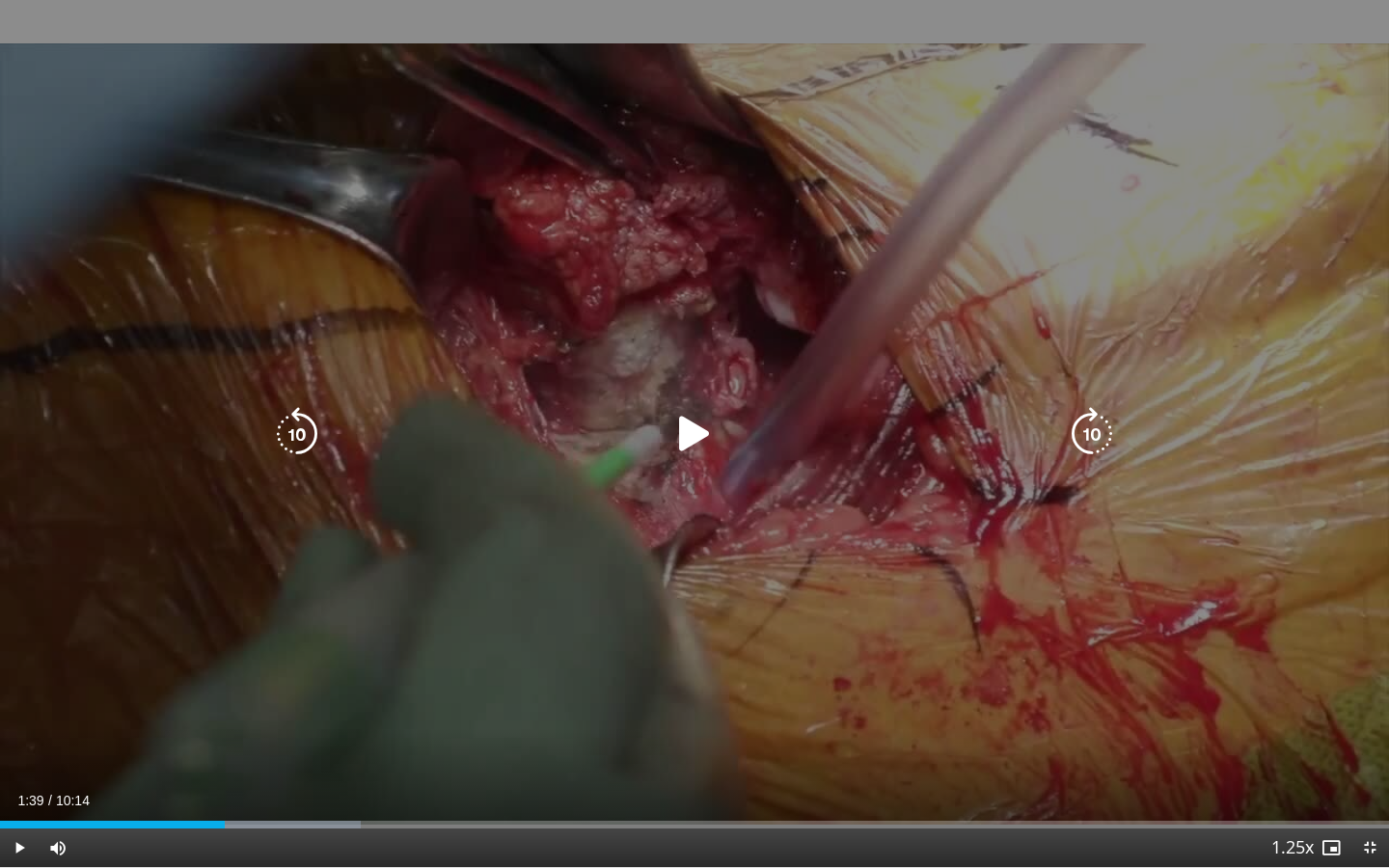 click on "10 seconds
Tap to unmute" at bounding box center (694, 433) 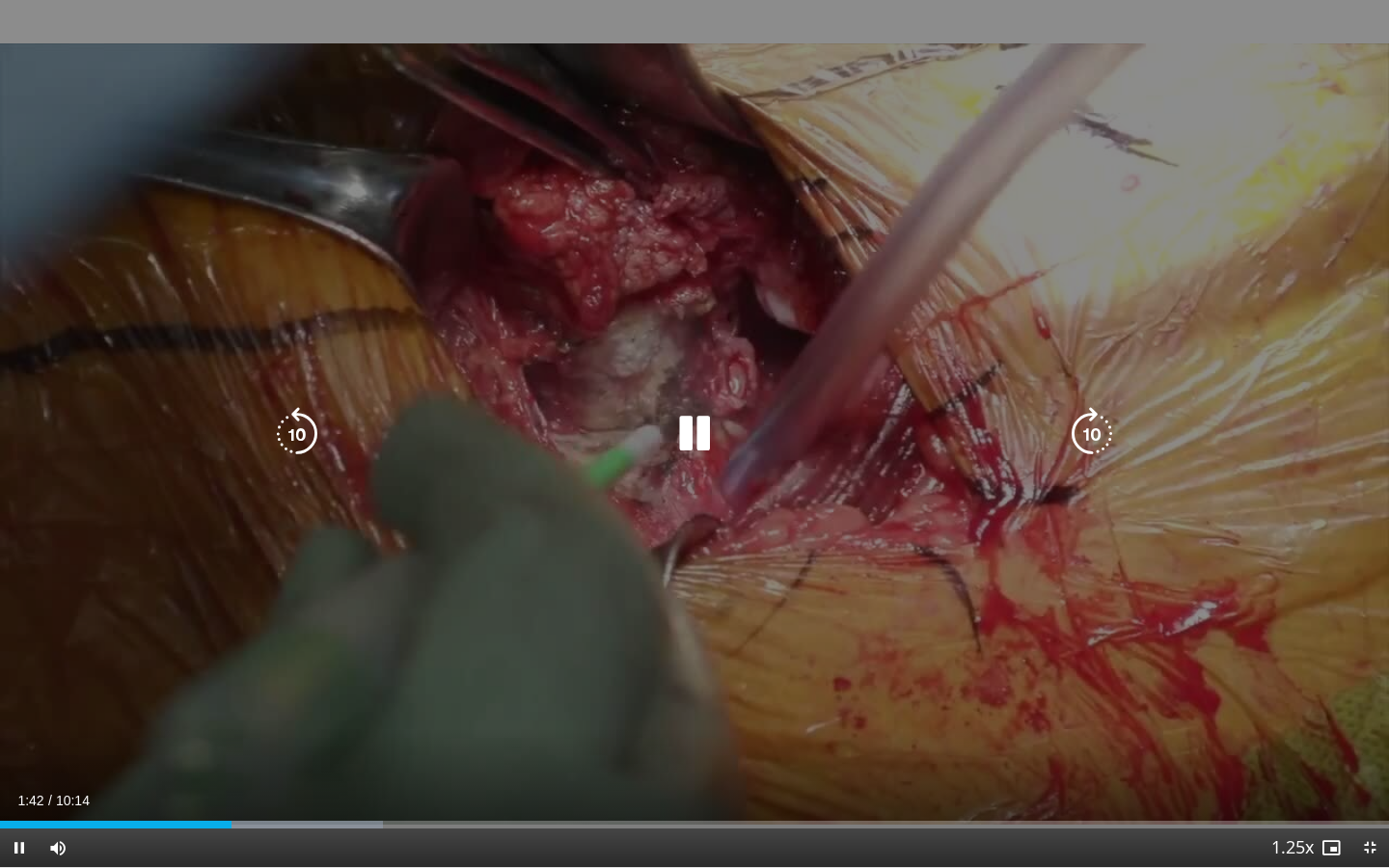 click on "10 seconds
Tap to unmute" at bounding box center (694, 433) 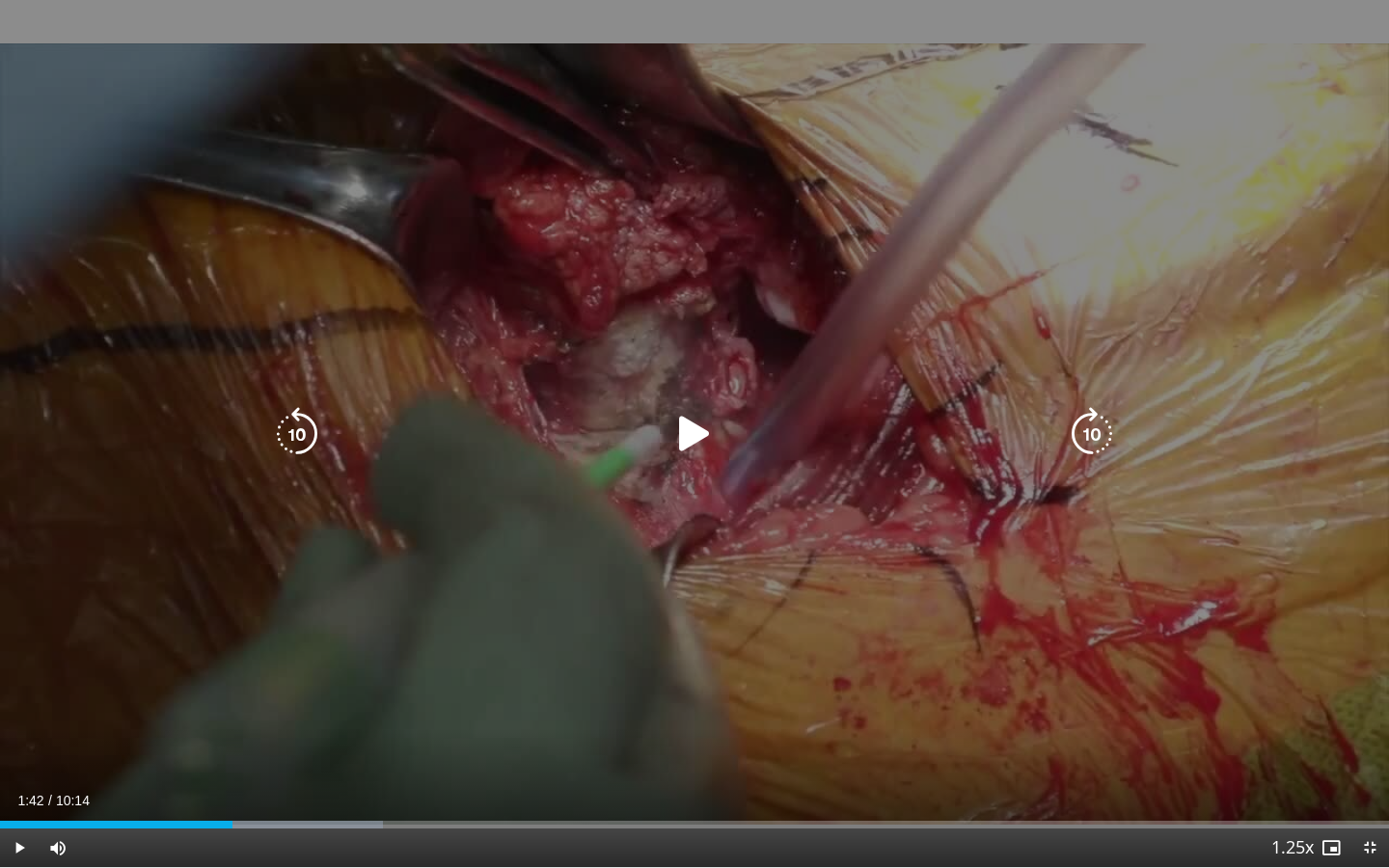 click on "10 seconds
Tap to unmute" at bounding box center [694, 433] 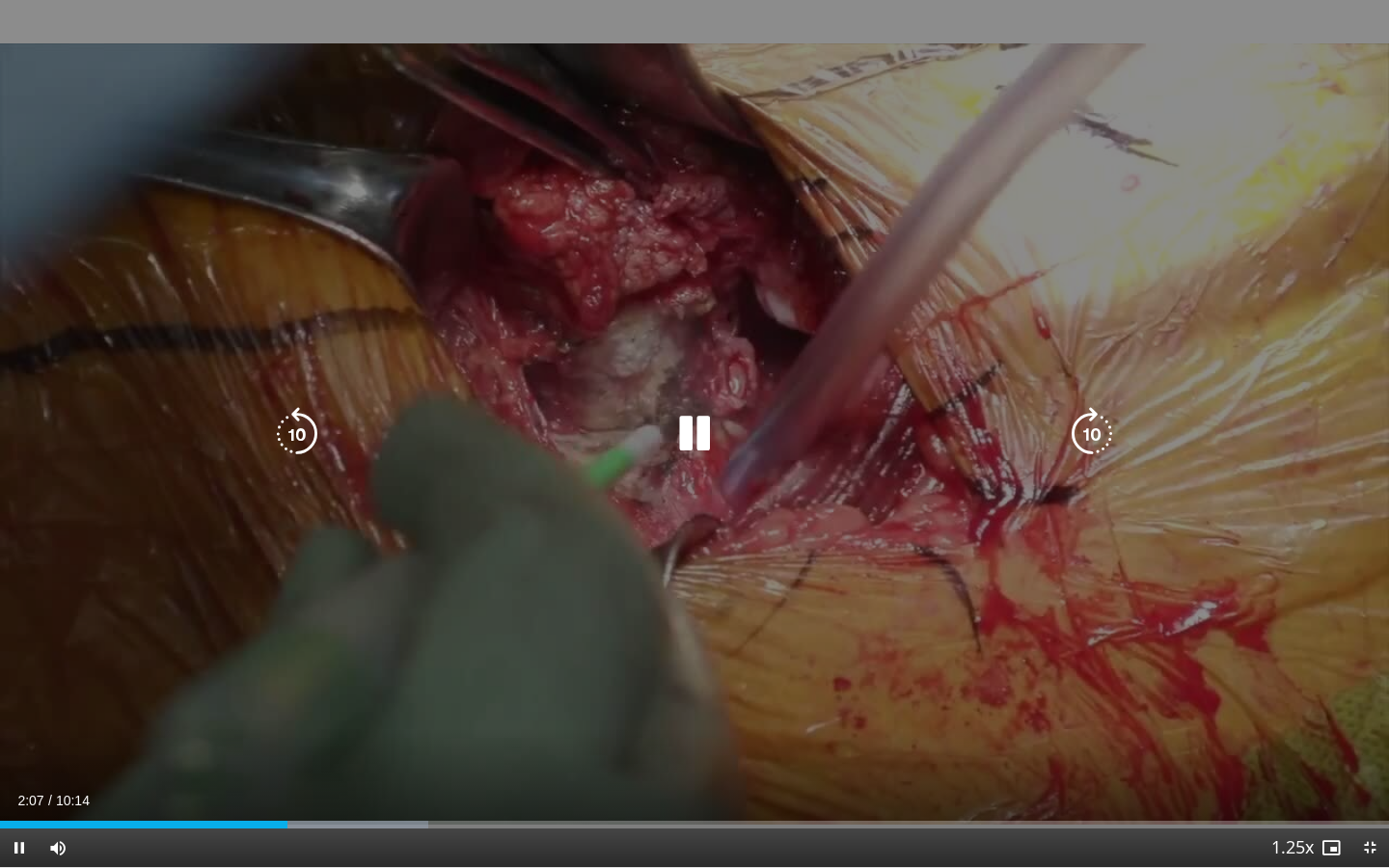 click on "10 seconds
Tap to unmute" at bounding box center (694, 433) 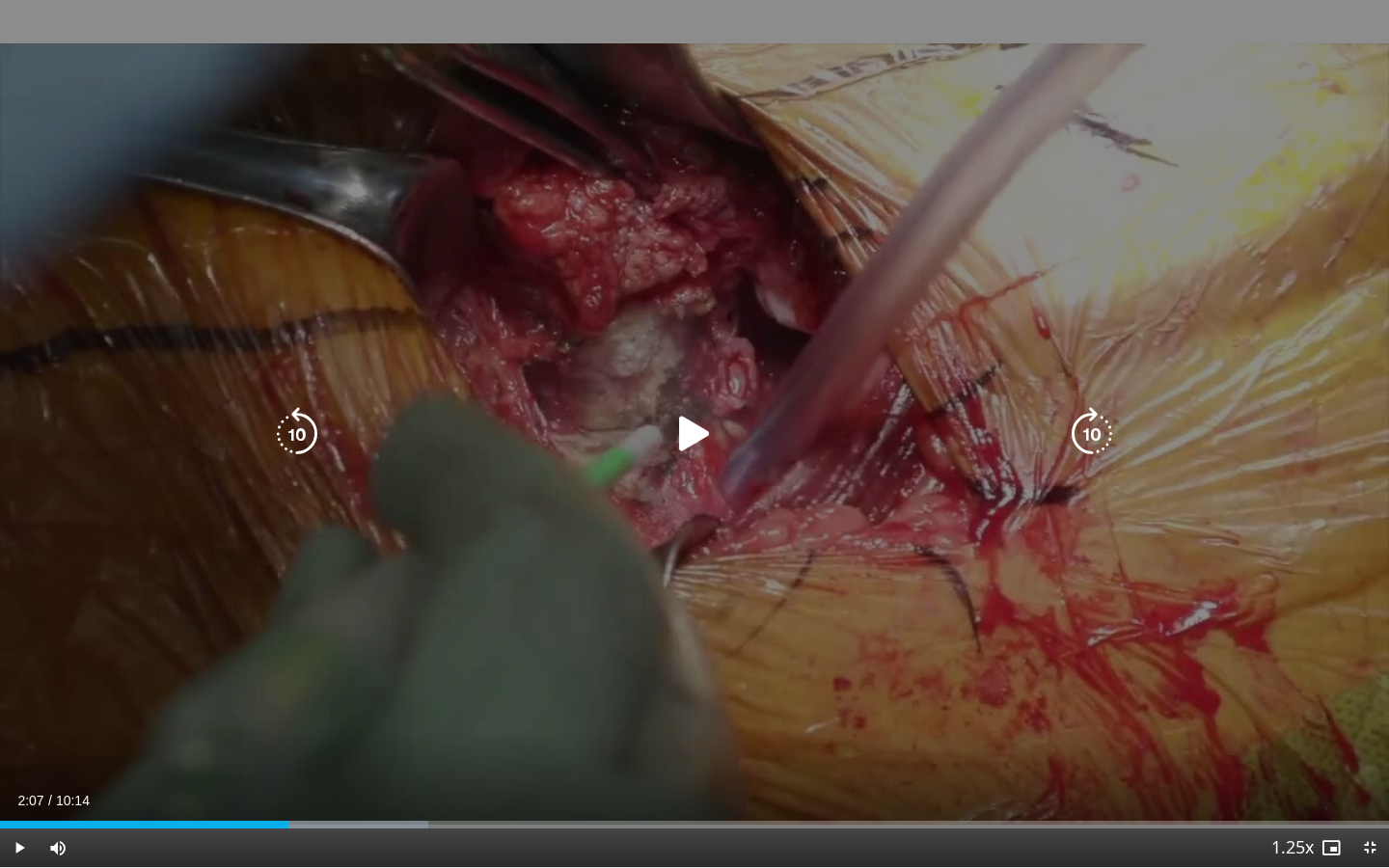 click on "10 seconds
Tap to unmute" at bounding box center [694, 433] 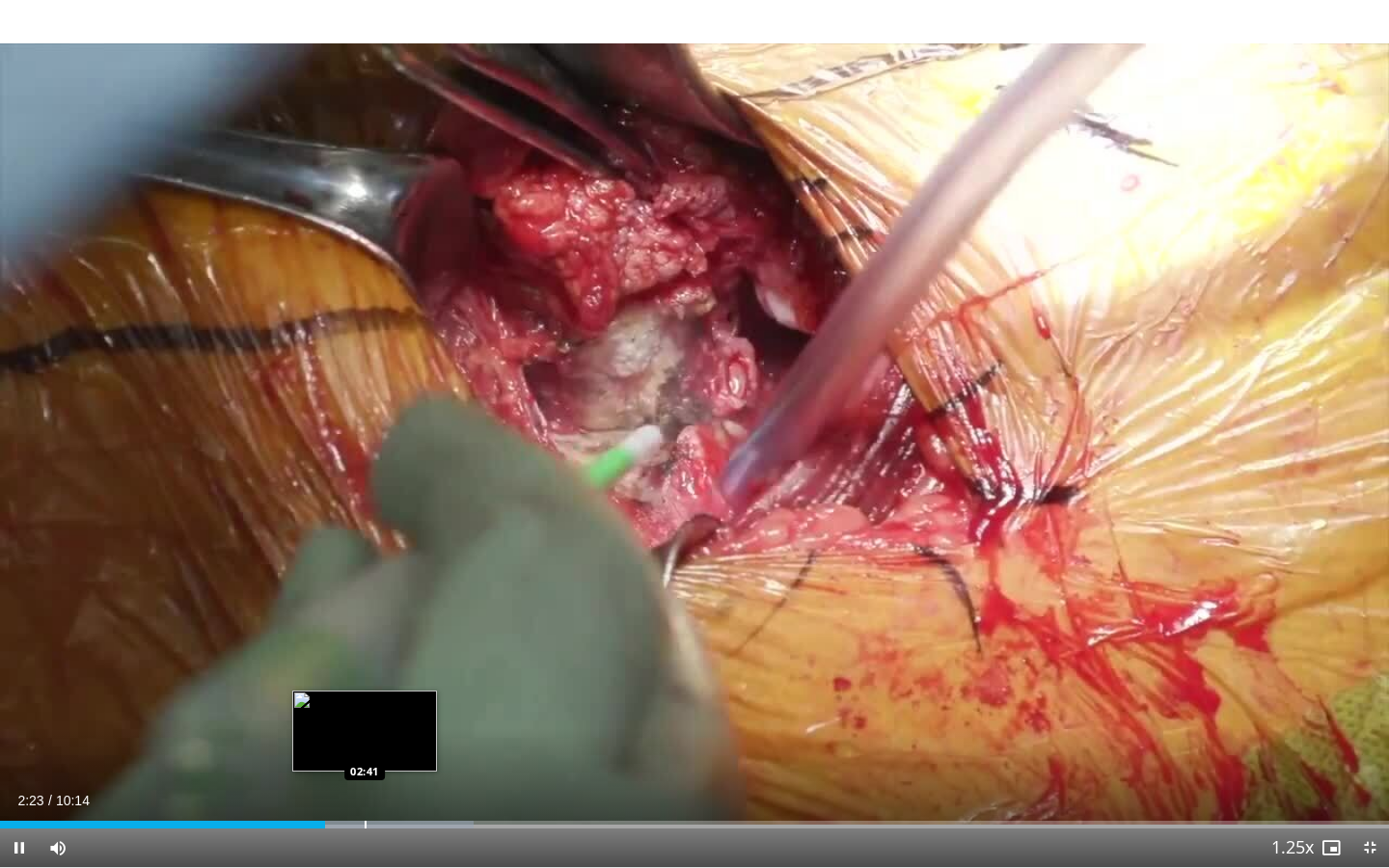 click at bounding box center [366, 825] 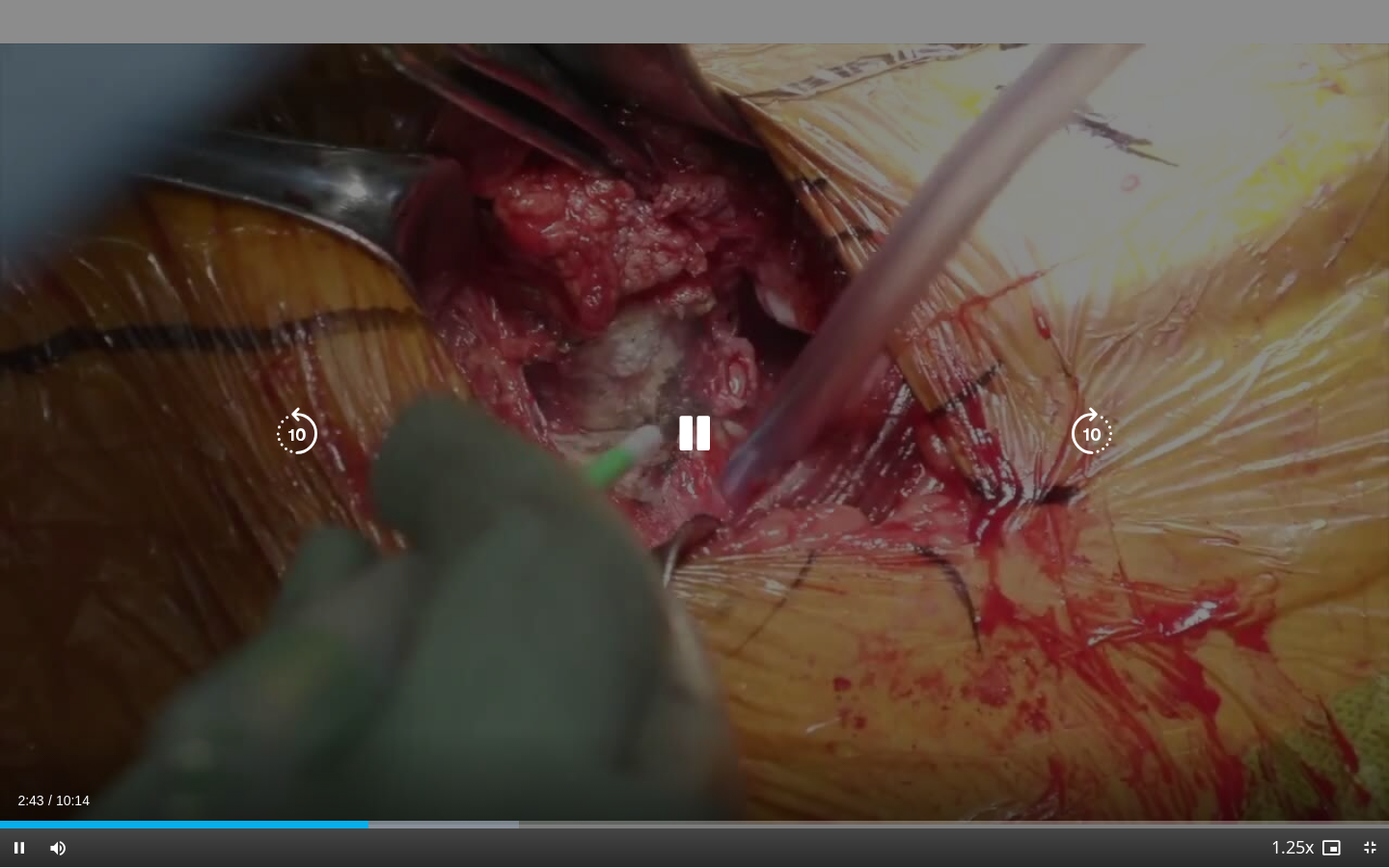 click on "10 seconds
Tap to unmute" at bounding box center [694, 433] 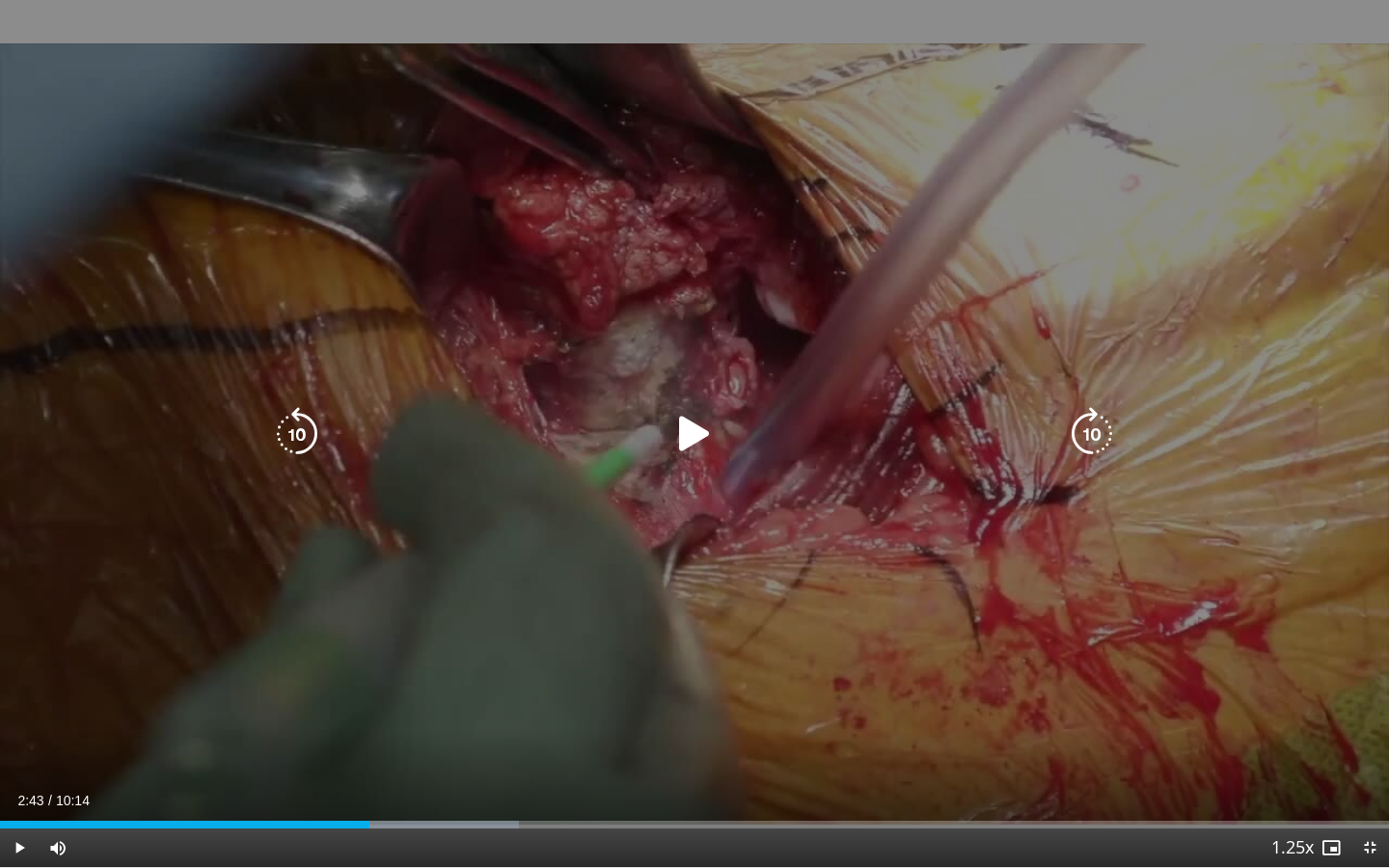 click on "10 seconds
Tap to unmute" at bounding box center (694, 433) 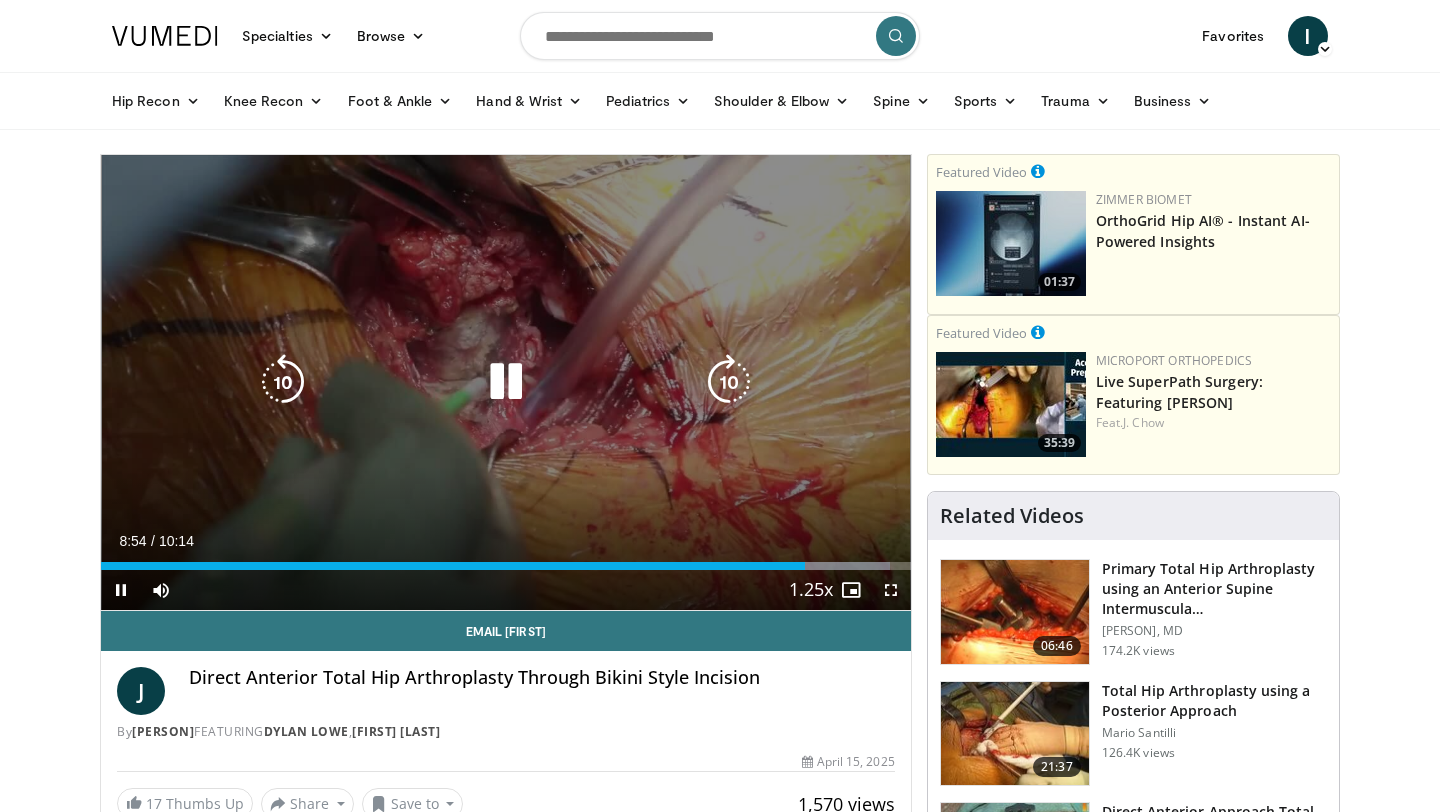 click on "10 seconds
Tap to unmute" at bounding box center [506, 382] 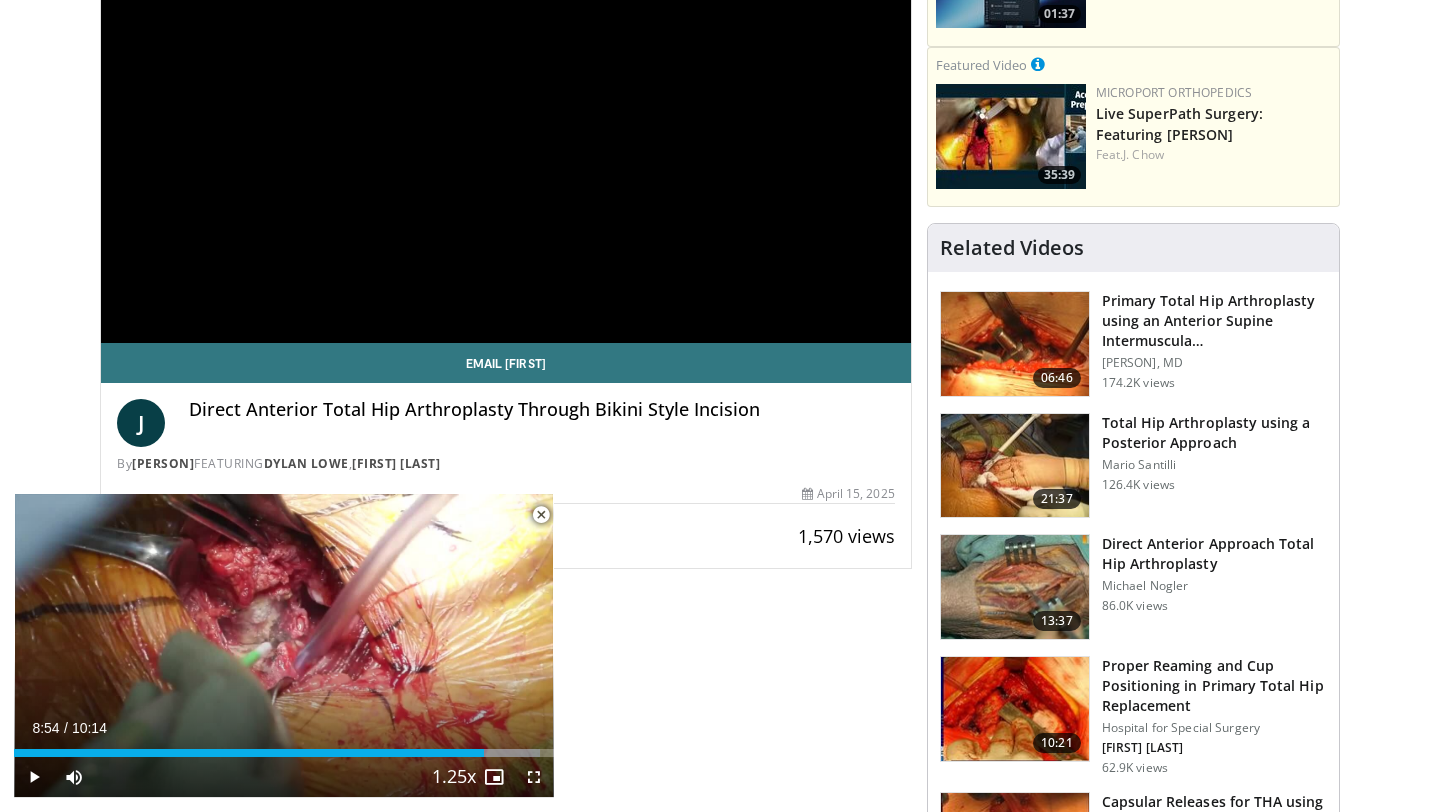 scroll, scrollTop: 273, scrollLeft: 0, axis: vertical 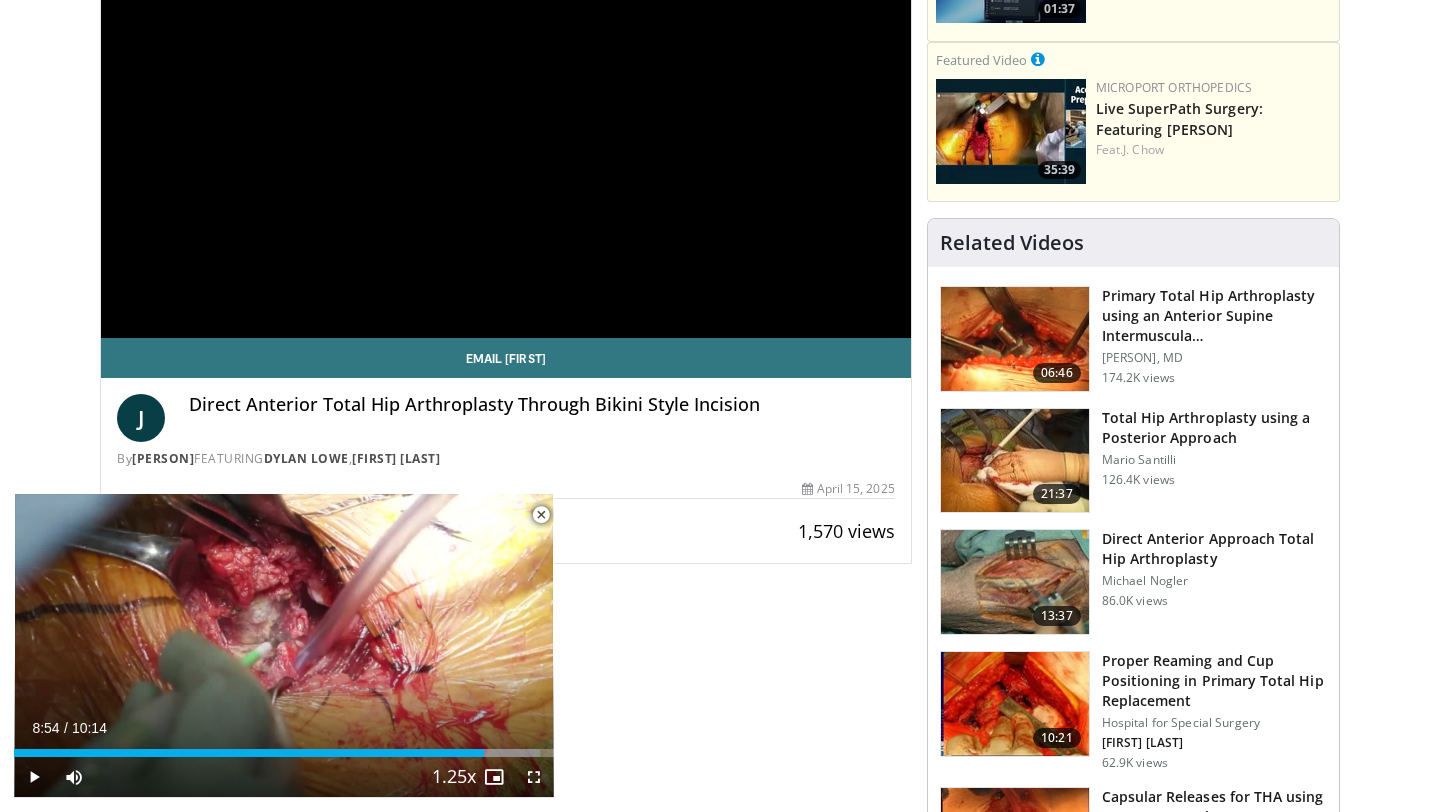 click on "Direct Anterior Approach Total Hip Arthroplasty" at bounding box center [1214, 549] 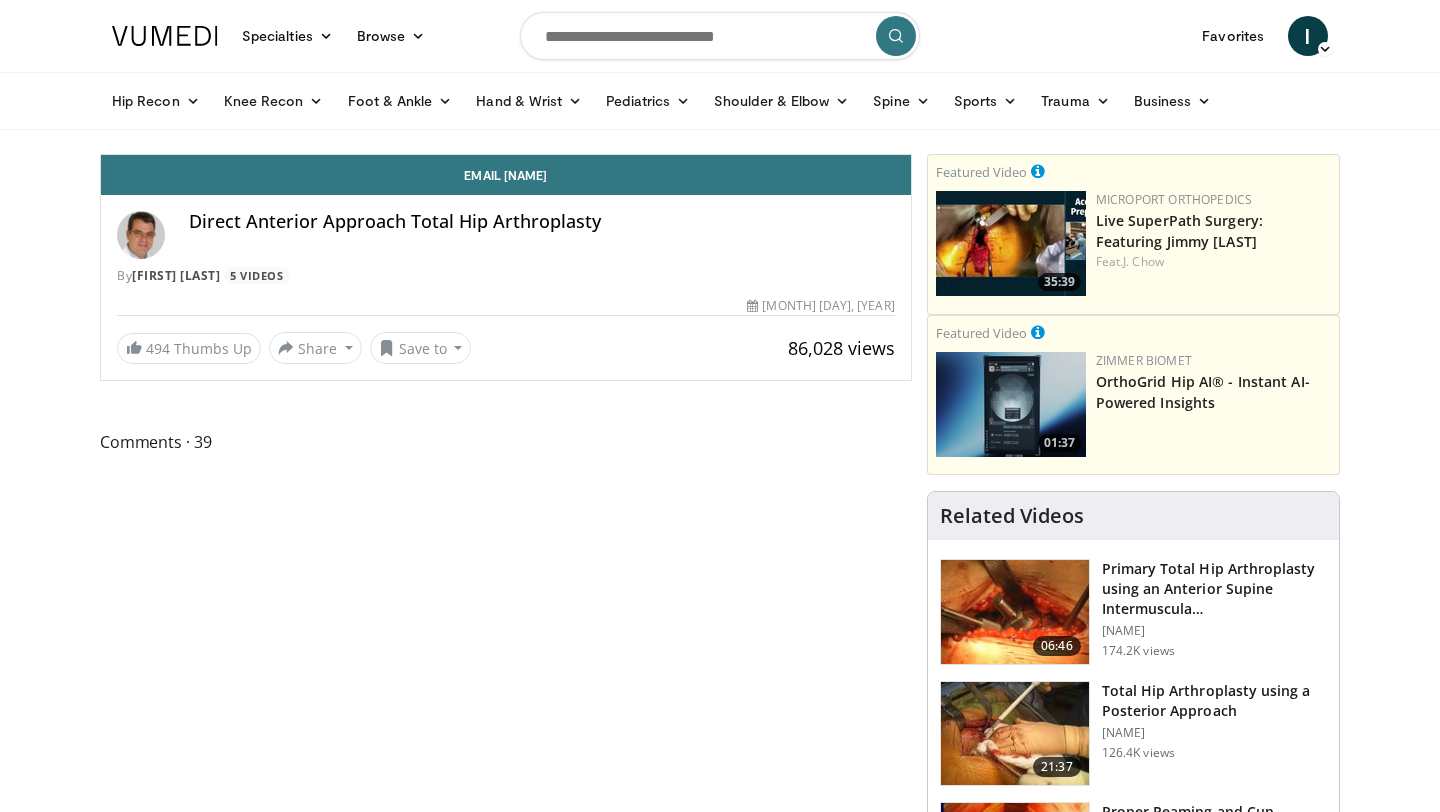 scroll, scrollTop: 0, scrollLeft: 0, axis: both 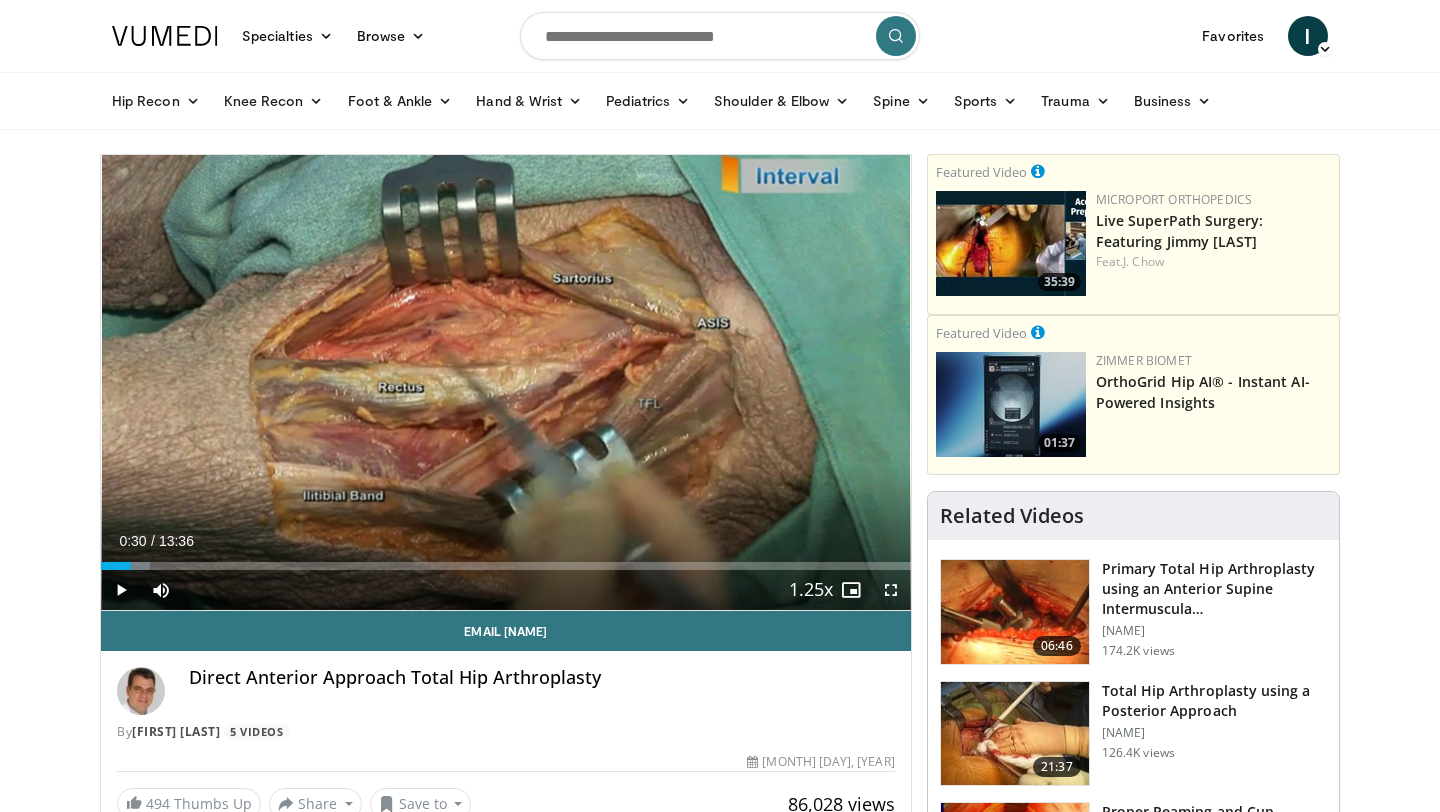 click at bounding box center (132, 566) 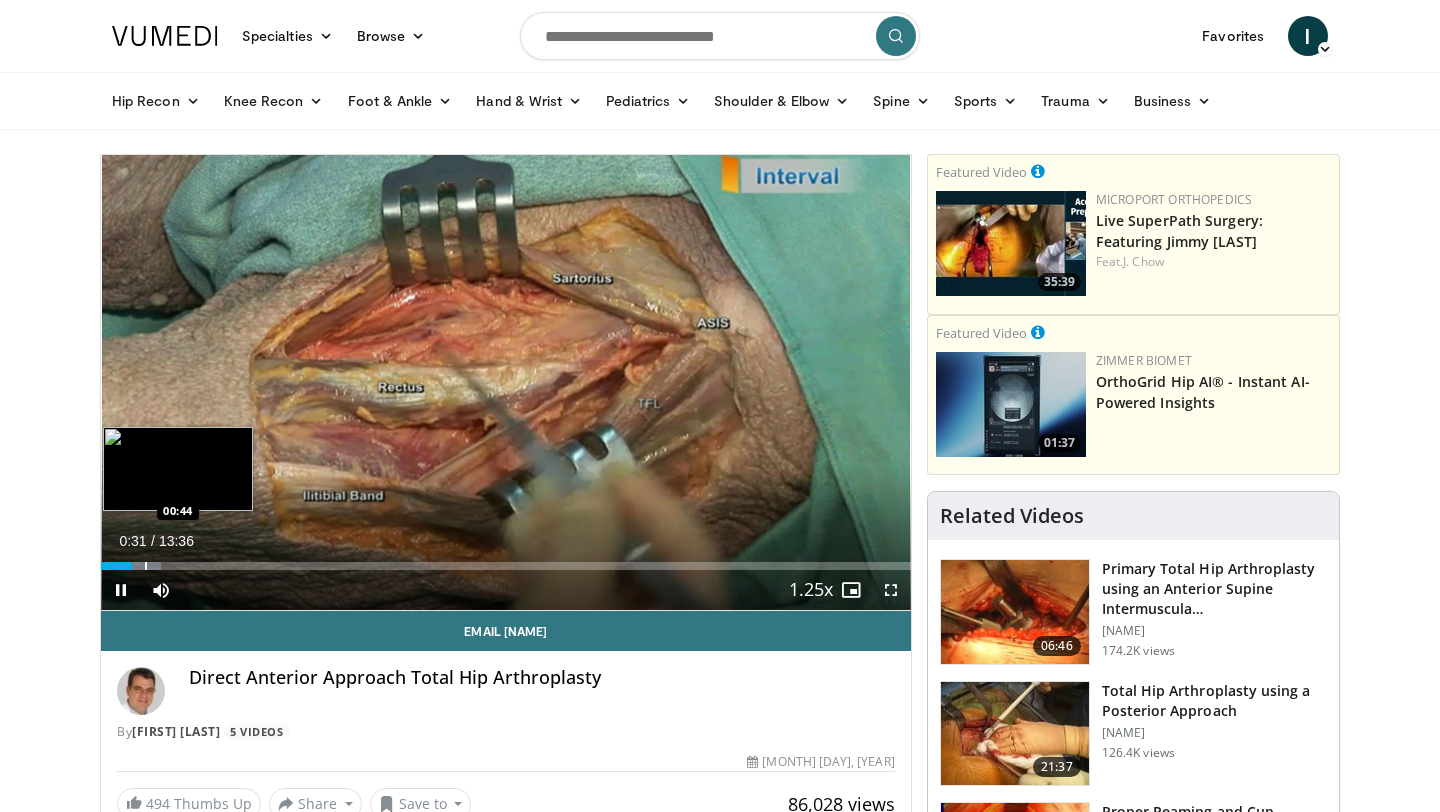 click at bounding box center (146, 566) 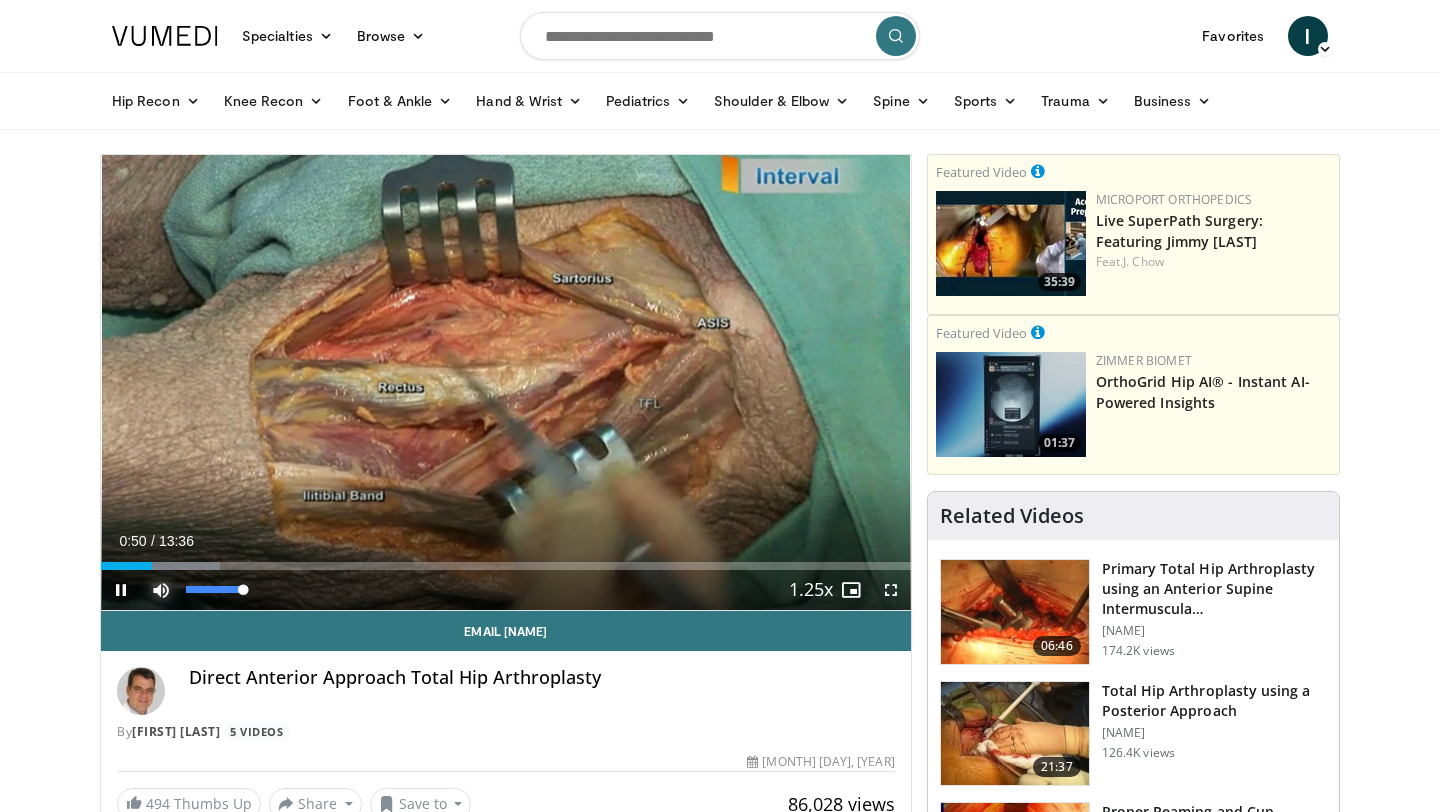 click at bounding box center (161, 590) 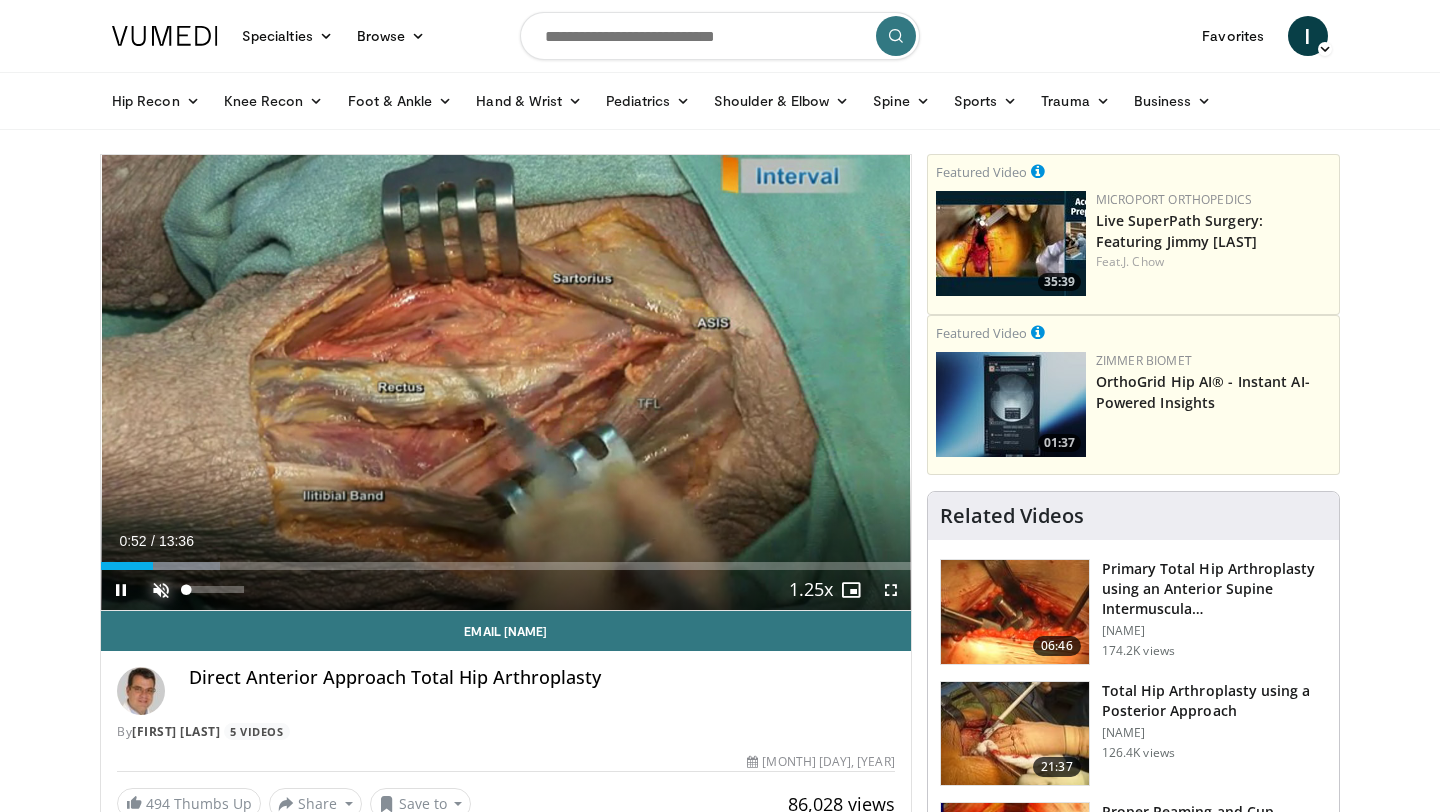 click at bounding box center (161, 590) 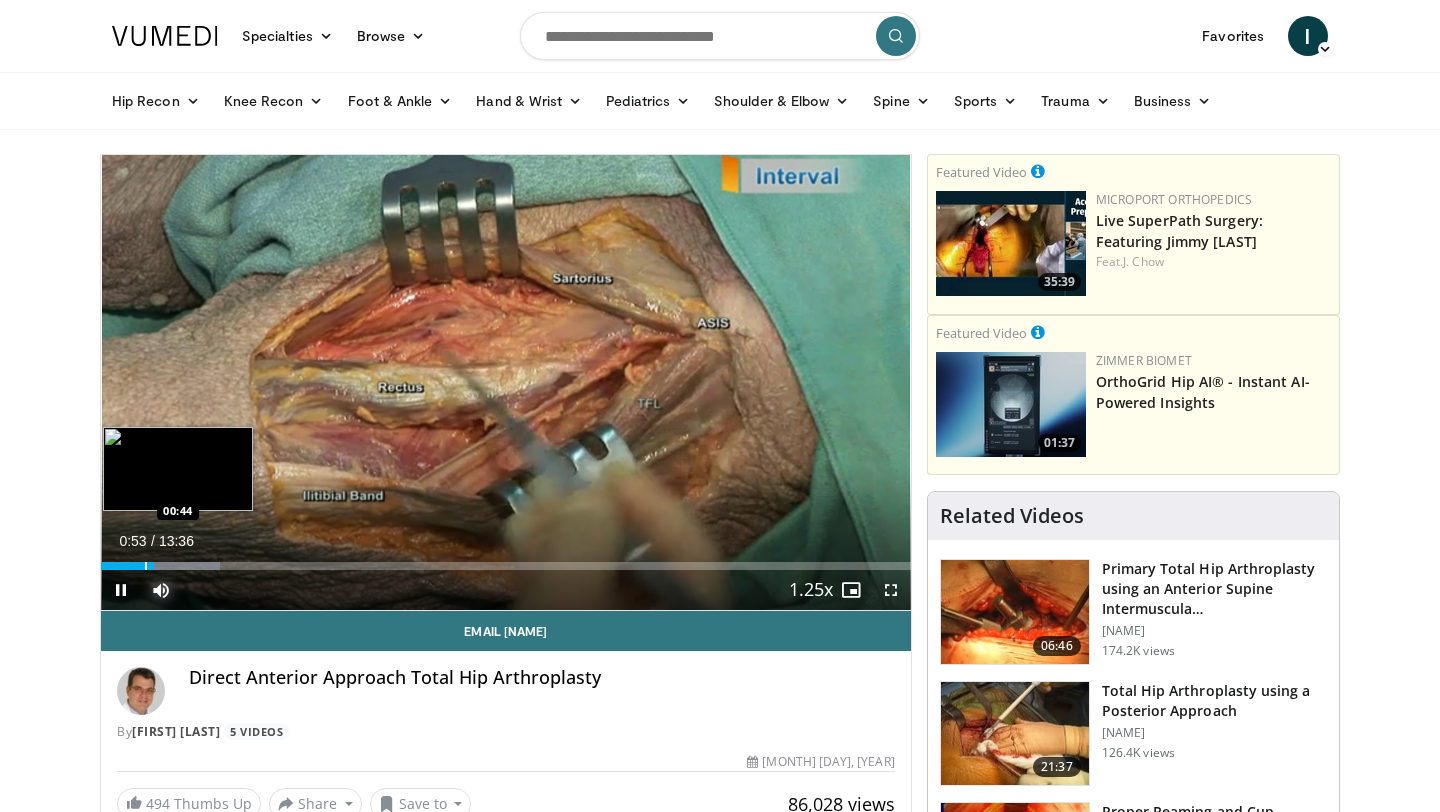 click at bounding box center [146, 566] 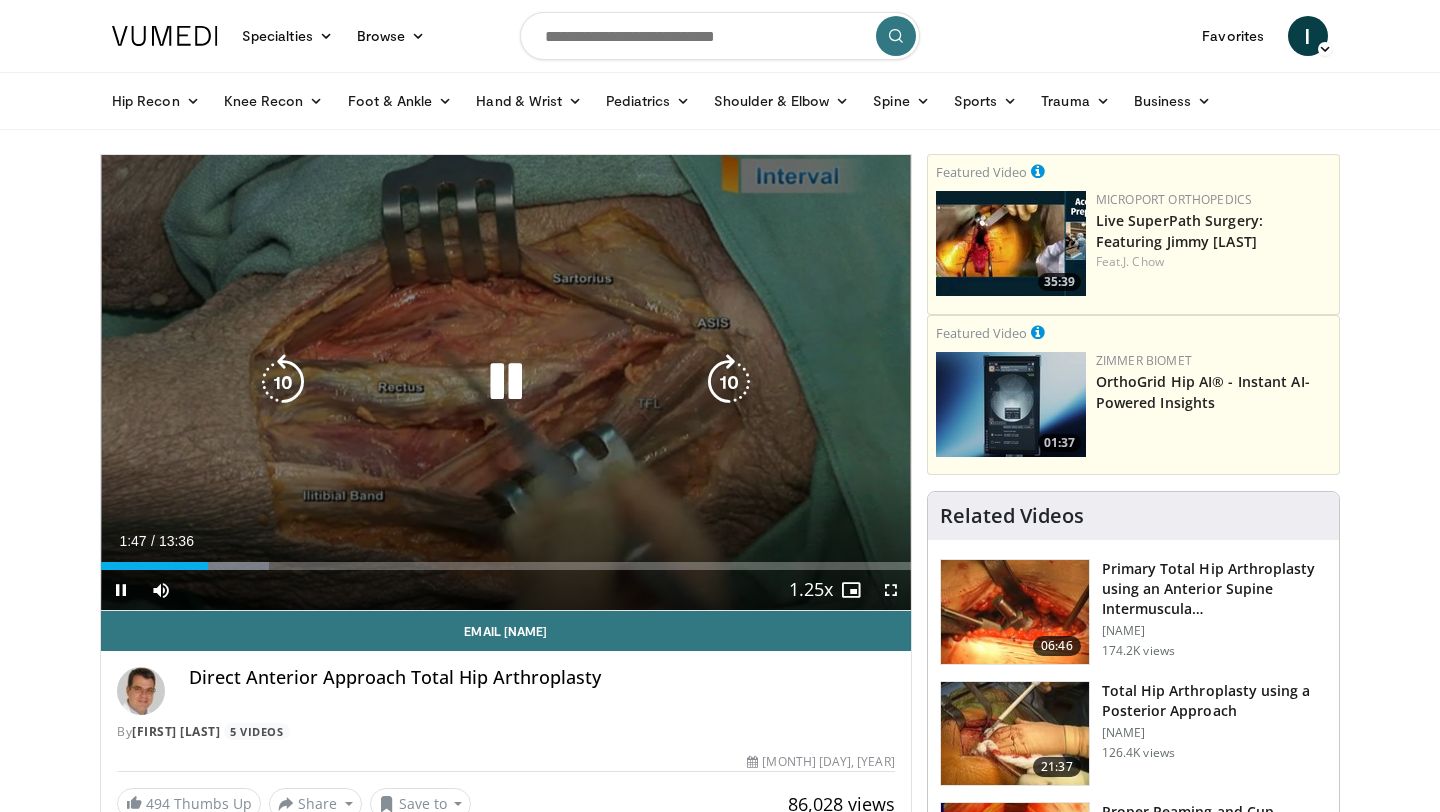 click on "10 seconds
Tap to unmute" at bounding box center (506, 382) 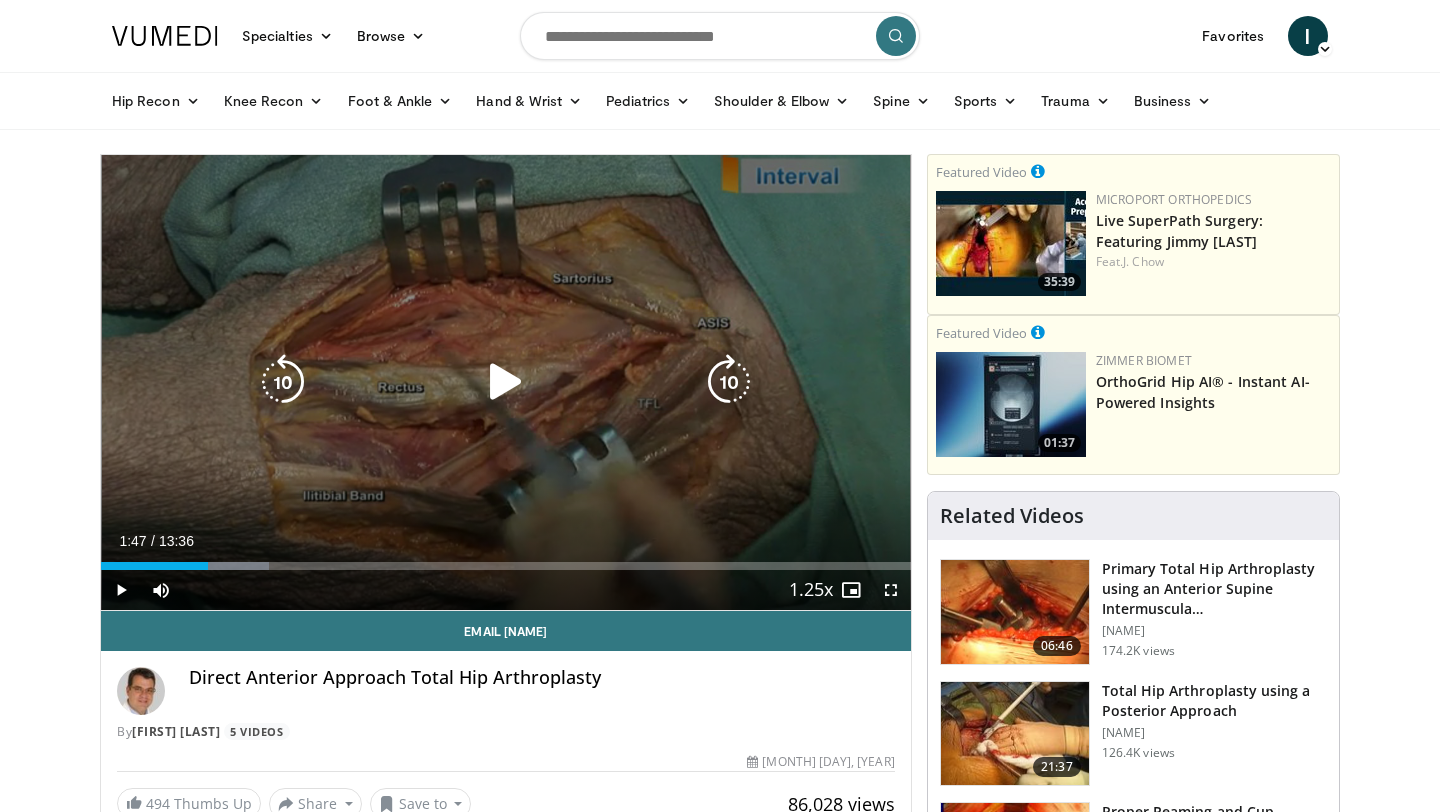 click at bounding box center (506, 382) 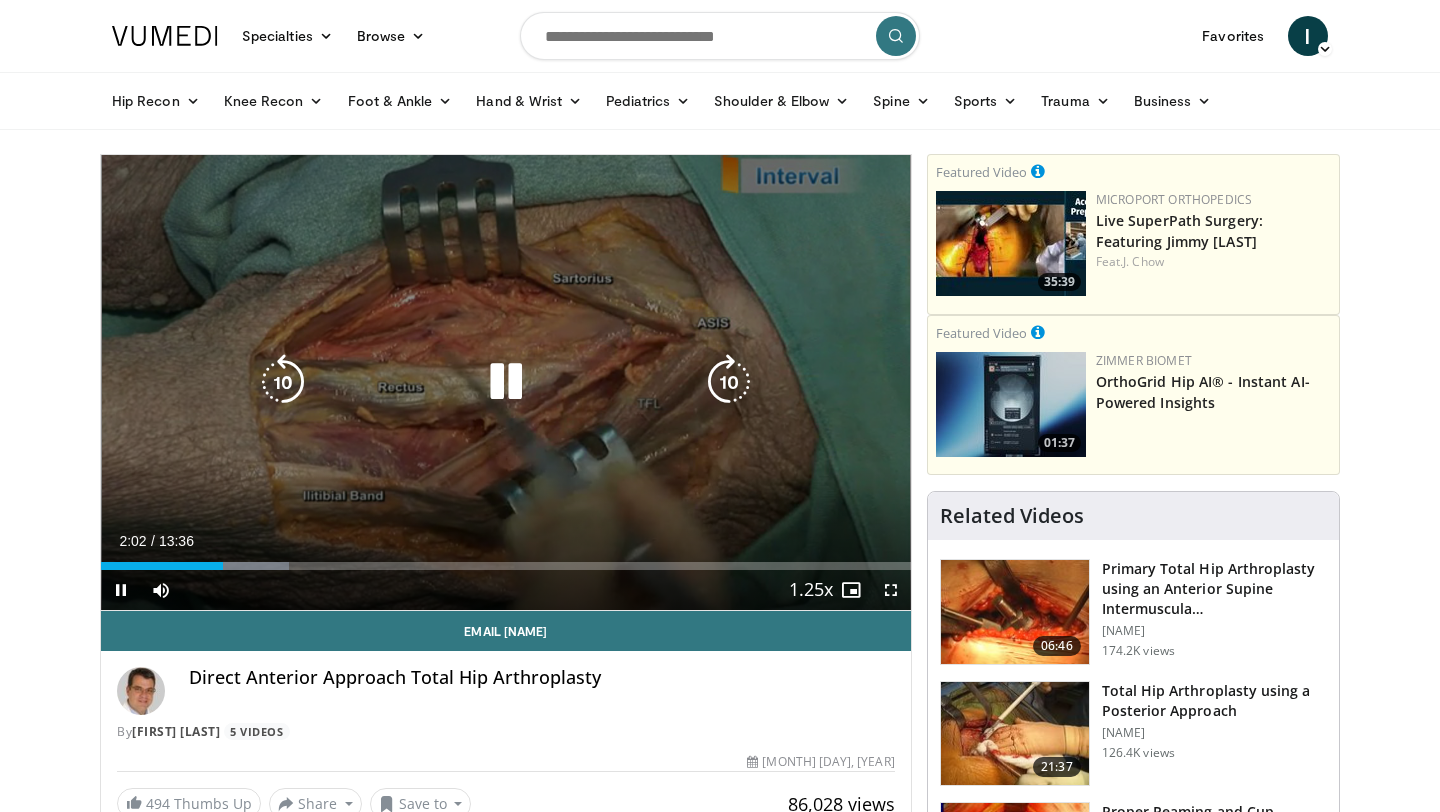 click on "10 seconds
Tap to unmute" at bounding box center (506, 382) 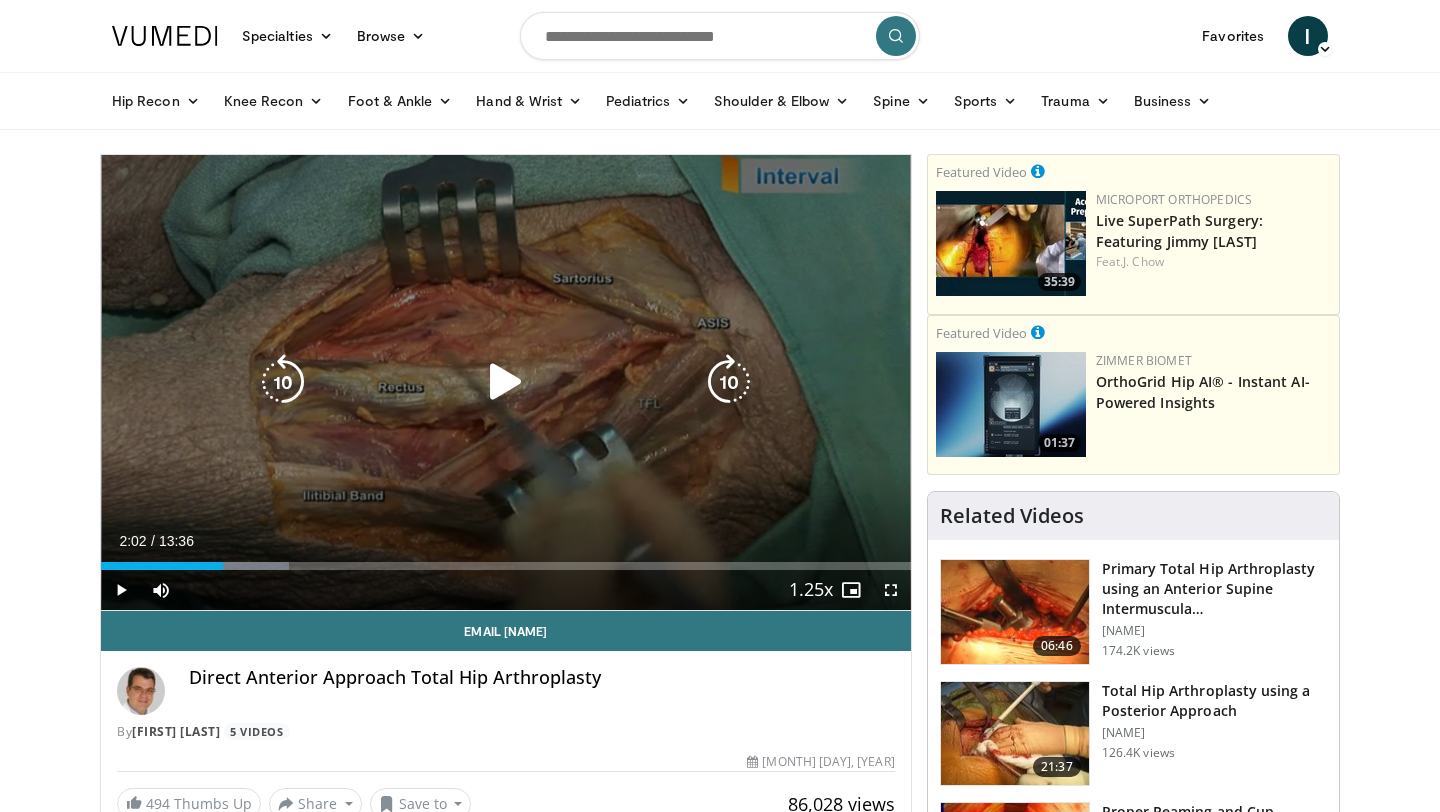 click on "10 seconds
Tap to unmute" at bounding box center [506, 382] 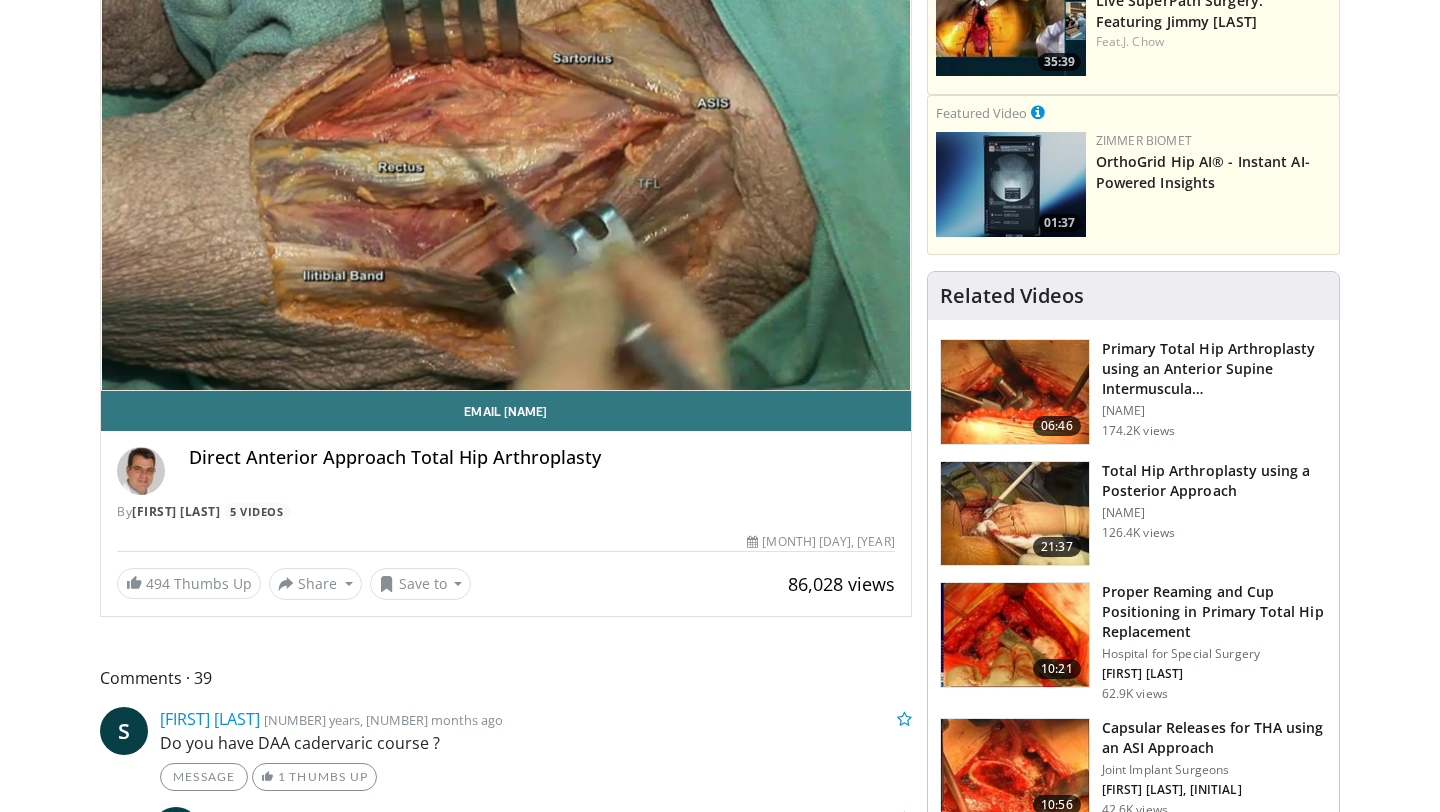 scroll, scrollTop: 285, scrollLeft: 0, axis: vertical 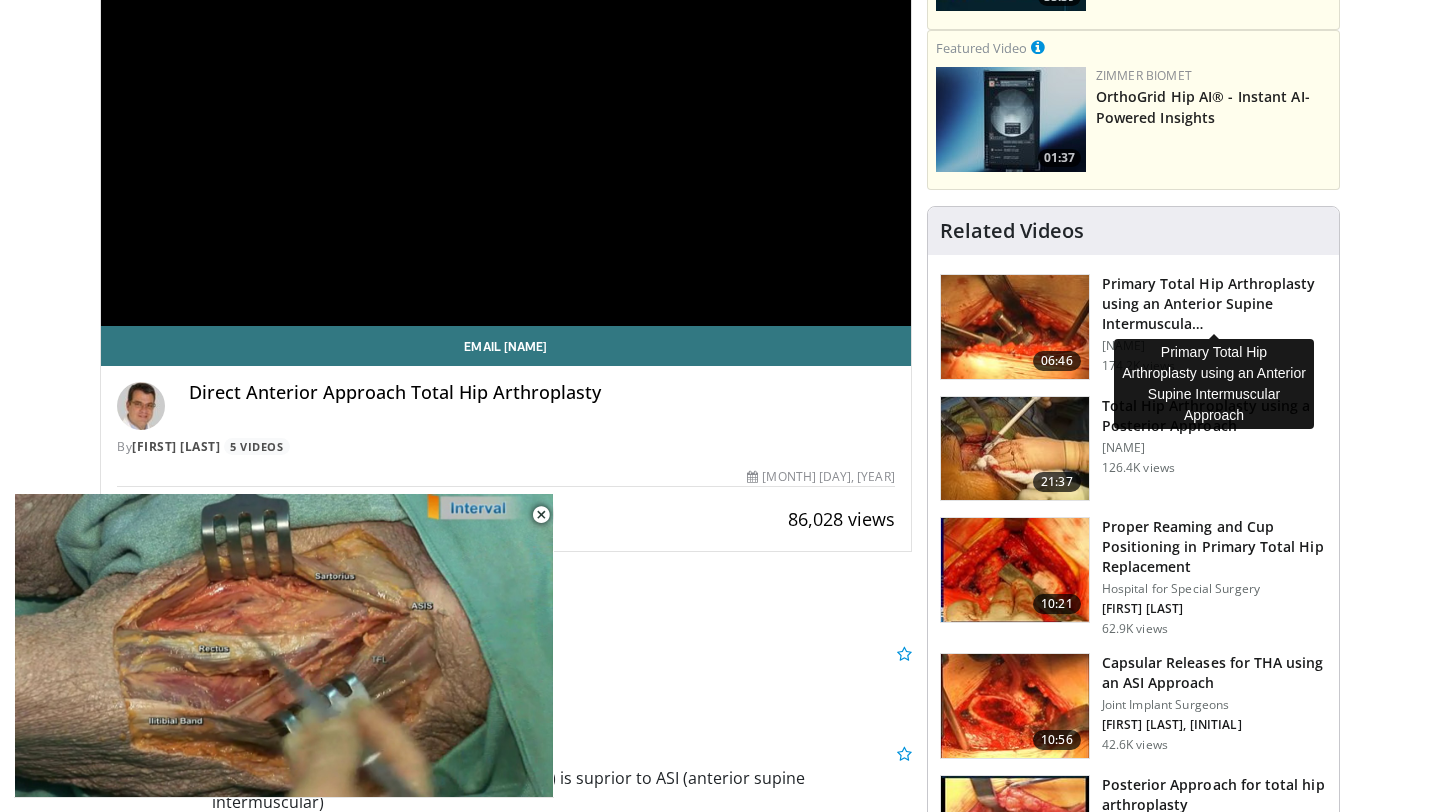 click on "Primary Total Hip Arthroplasty using an Anterior Supine Intermuscula…" at bounding box center [1214, 304] 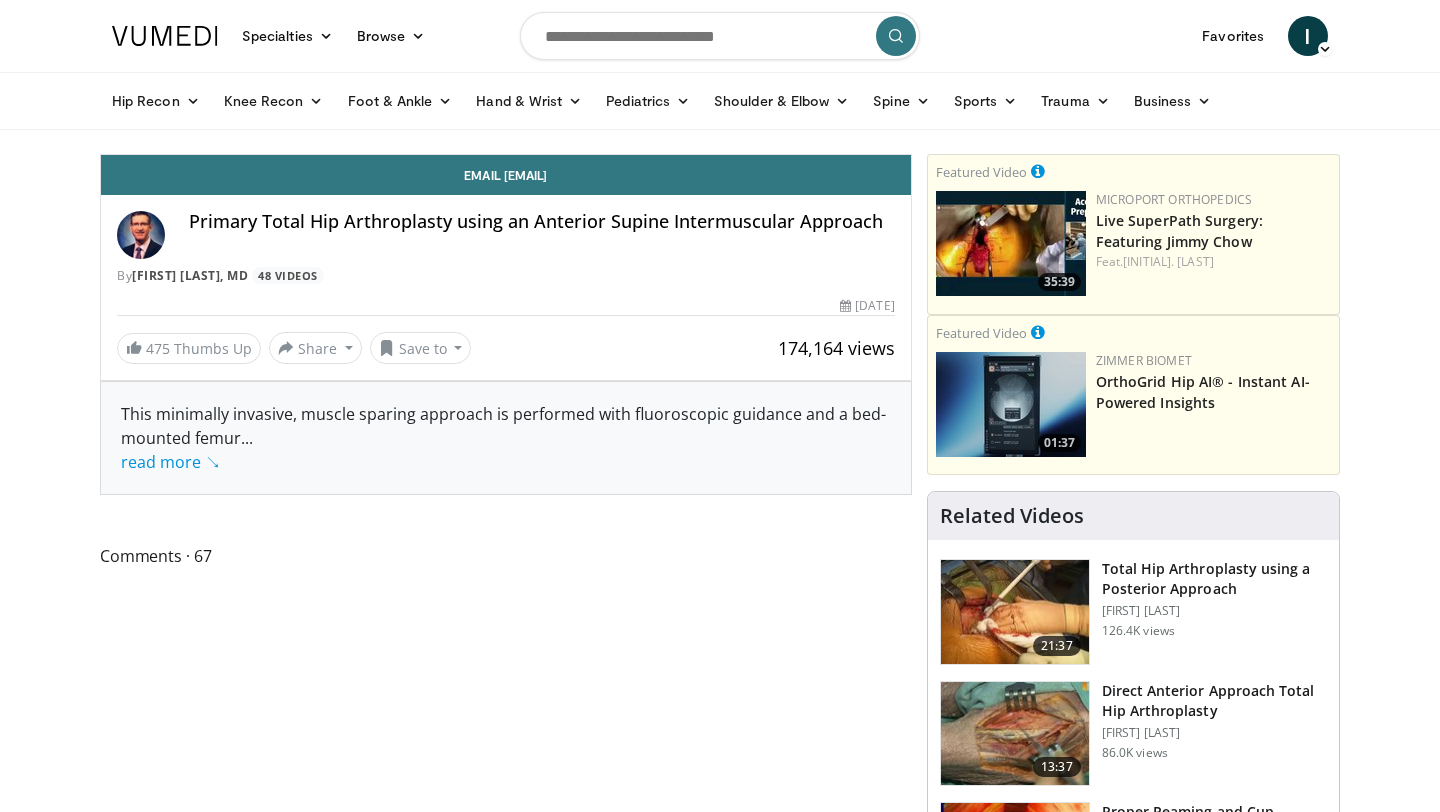 scroll, scrollTop: 0, scrollLeft: 0, axis: both 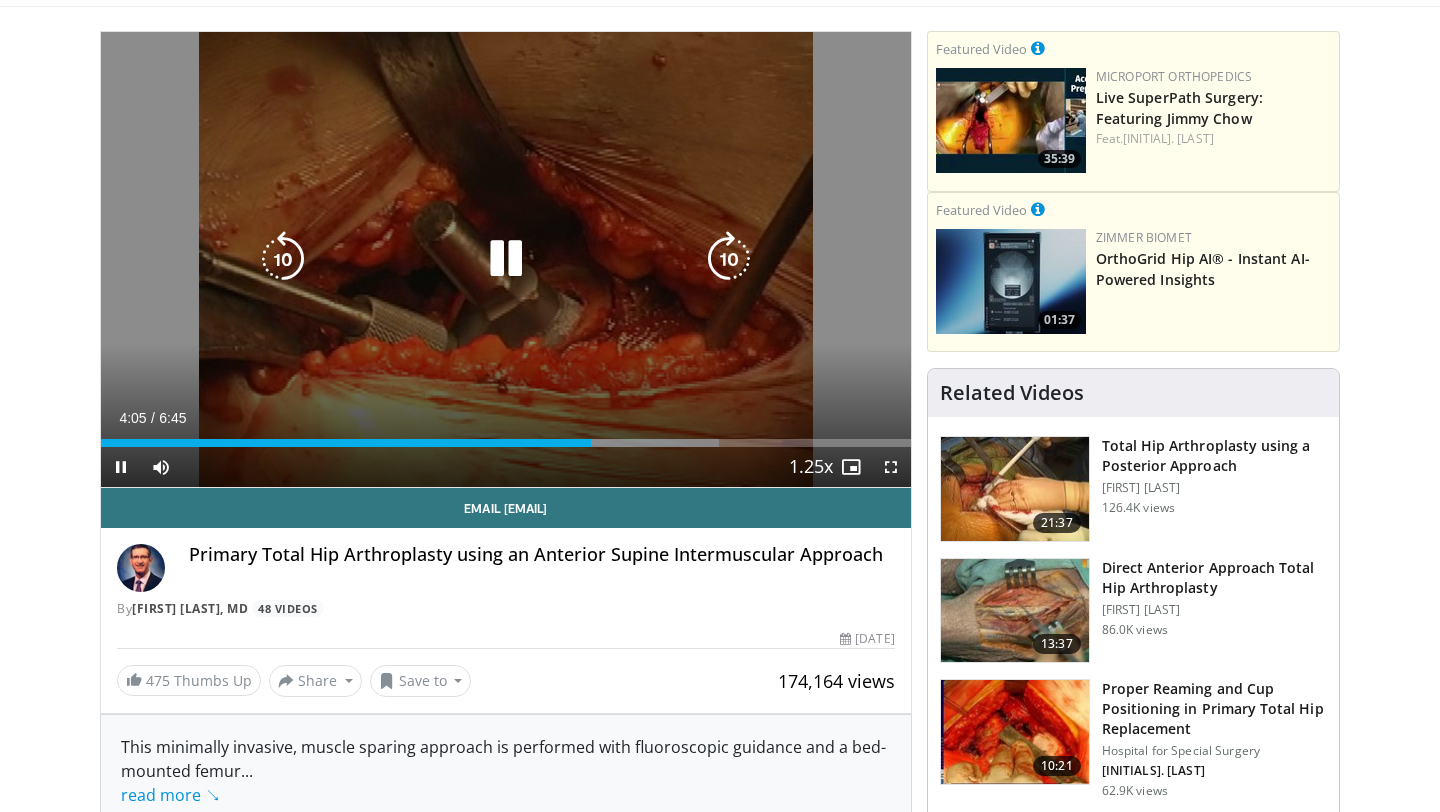 click at bounding box center (506, 259) 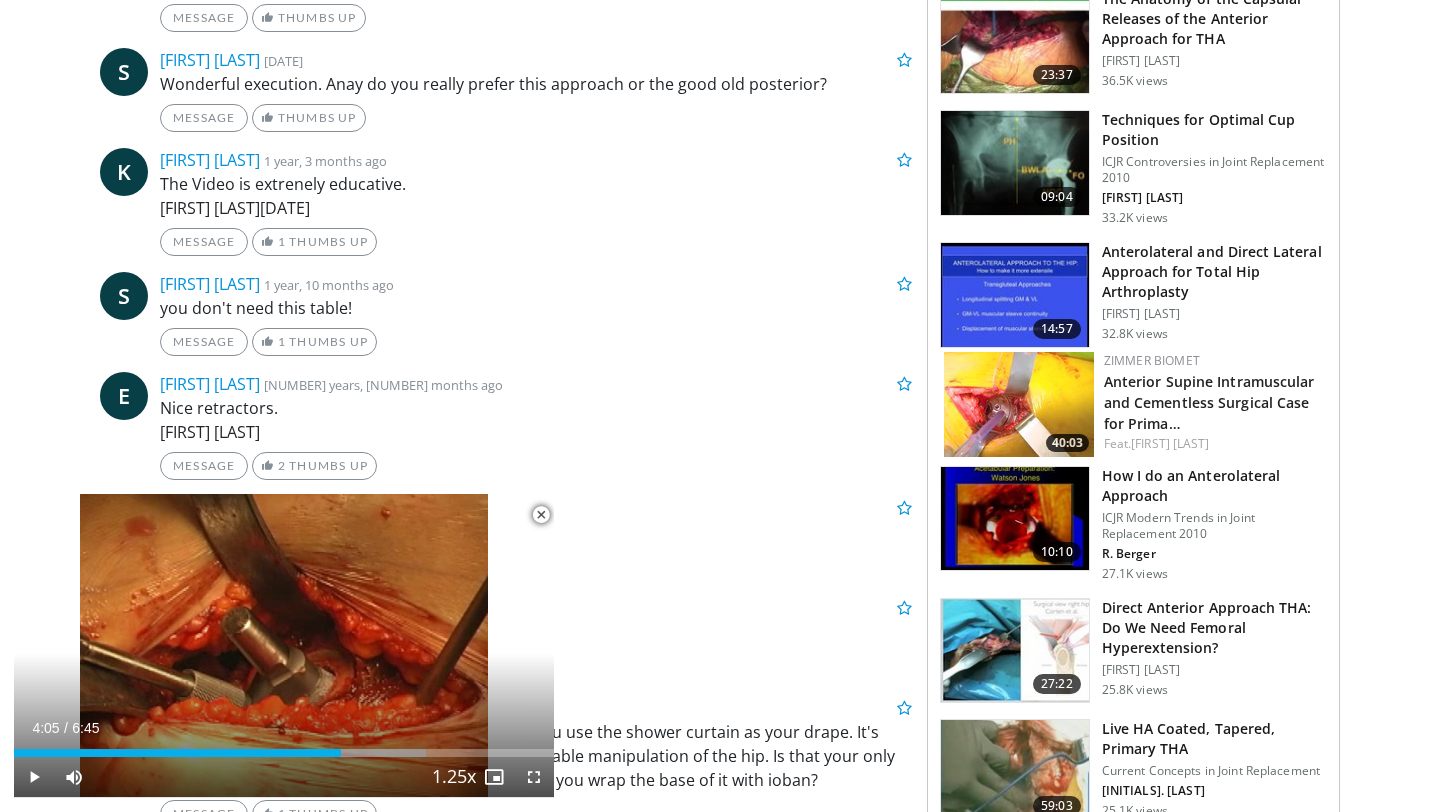 scroll, scrollTop: 1307, scrollLeft: 0, axis: vertical 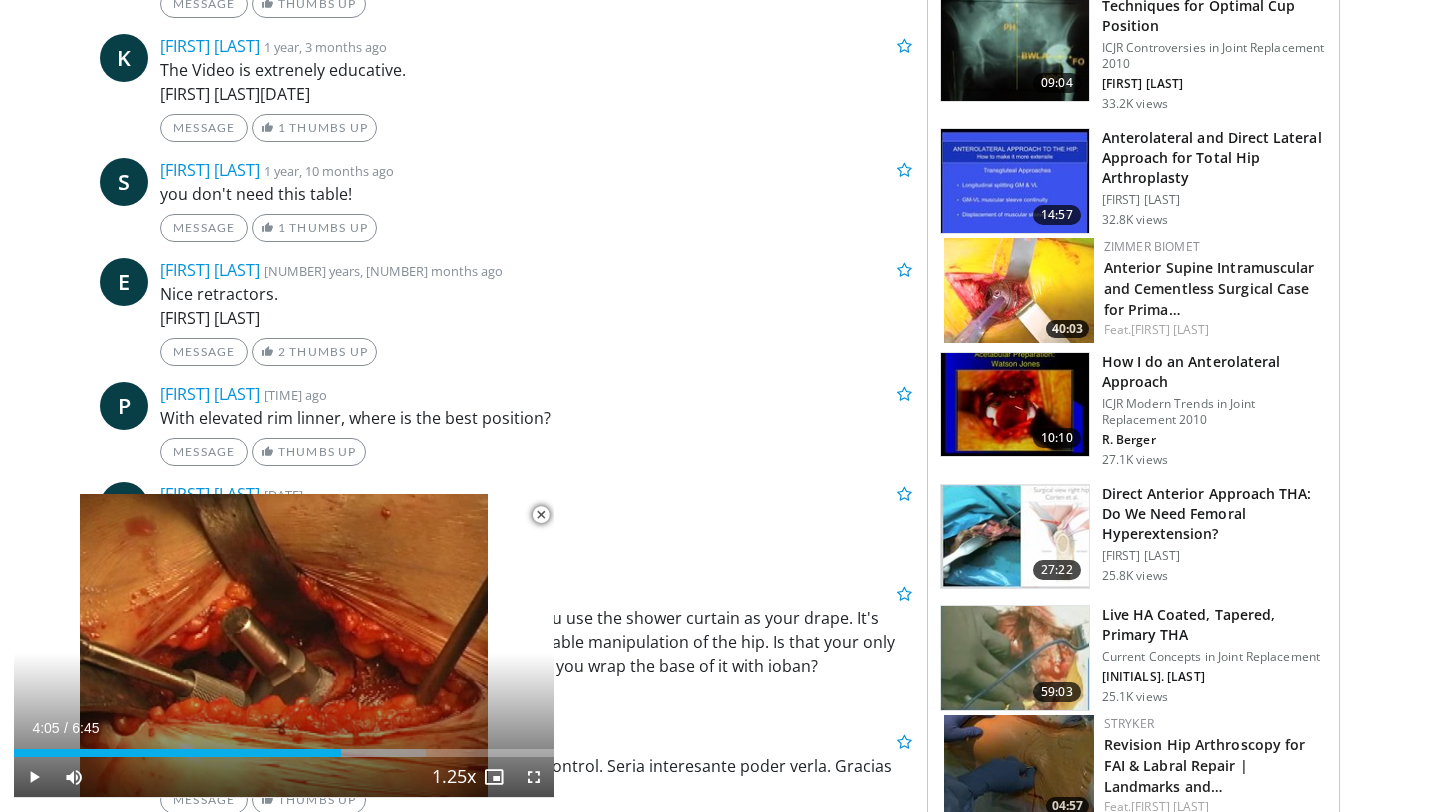 click on "Specialties
Adult & Family Medicine
Allergy, Asthma, Immunology
Anesthesiology
Cardiology
Dental
Dermatology
Endocrinology
Gastroenterology & Hepatology
General Surgery
Hematology & Oncology
Infectious Disease
Nephrology
Neurology
Neurosurgery
Obstetrics & Gynecology
Ophthalmology
Oral Maxillofacial
Orthopaedics
Otolaryngology
Pediatrics
Plastic Surgery
Podiatry
Psychiatry
Pulmonology
Radiation Oncology
Radiology
Rheumatology
Urology" at bounding box center [720, 4045] 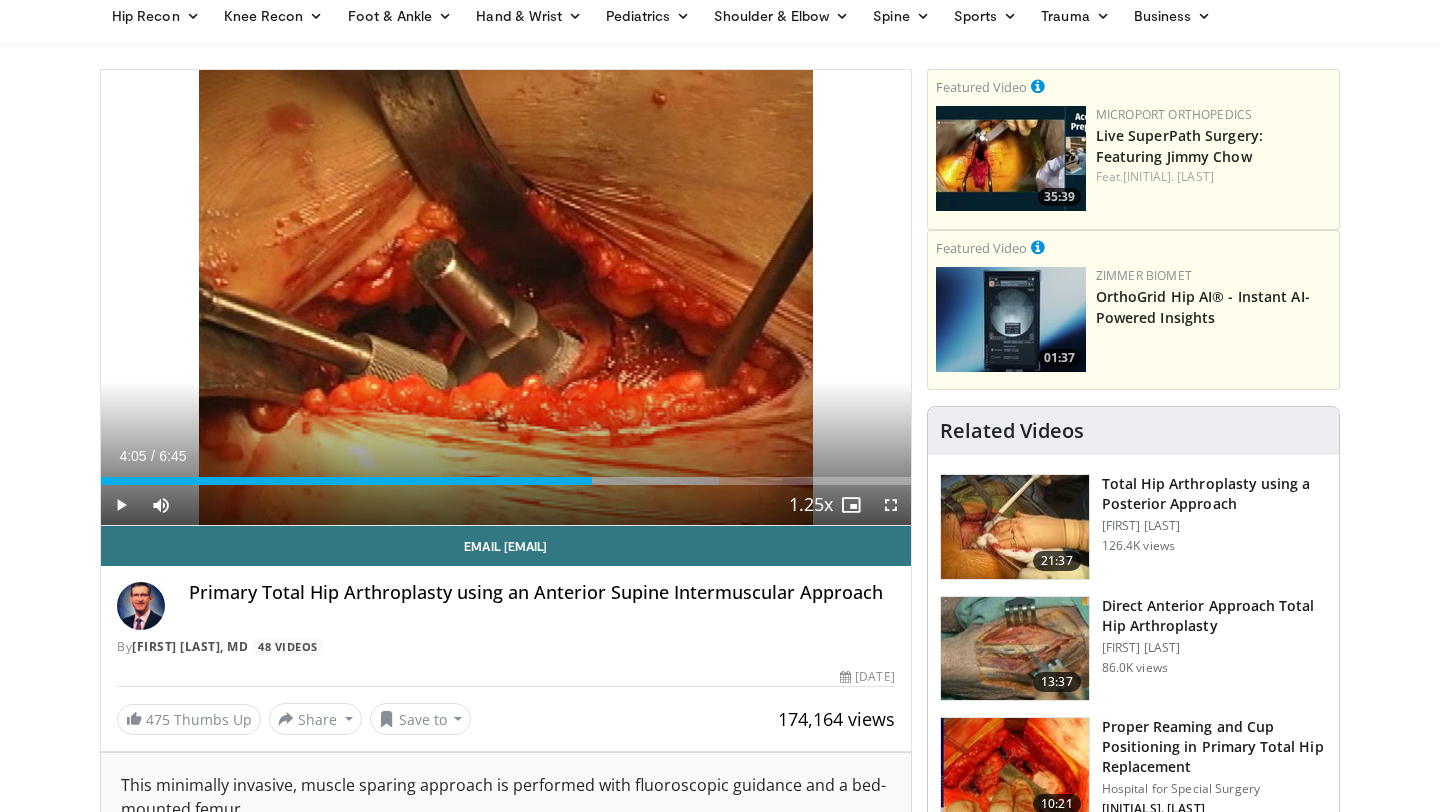 scroll, scrollTop: 0, scrollLeft: 0, axis: both 